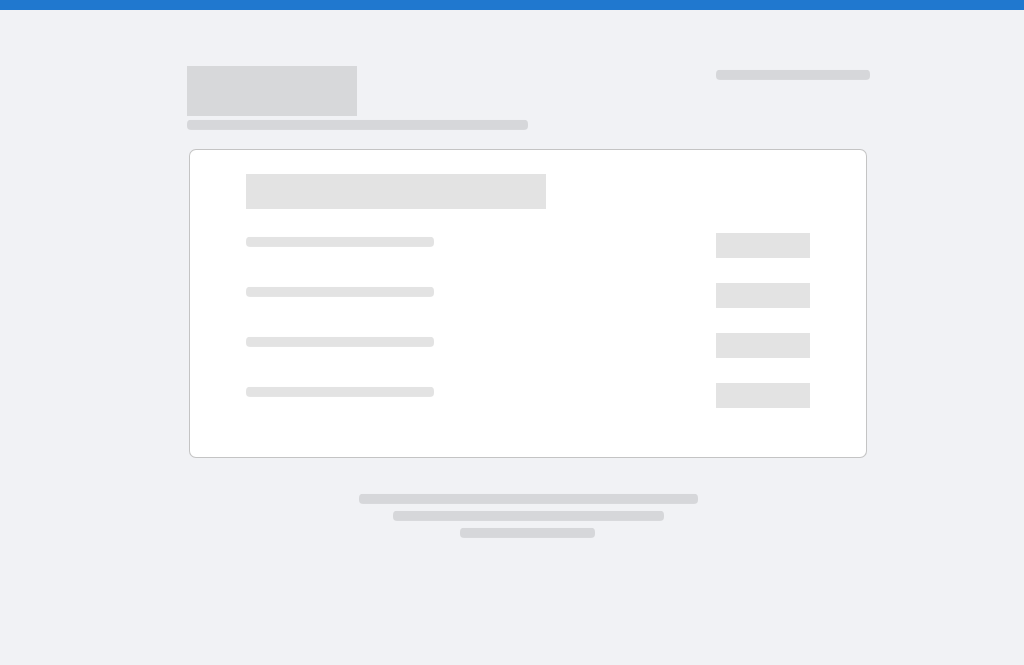 scroll, scrollTop: 0, scrollLeft: 0, axis: both 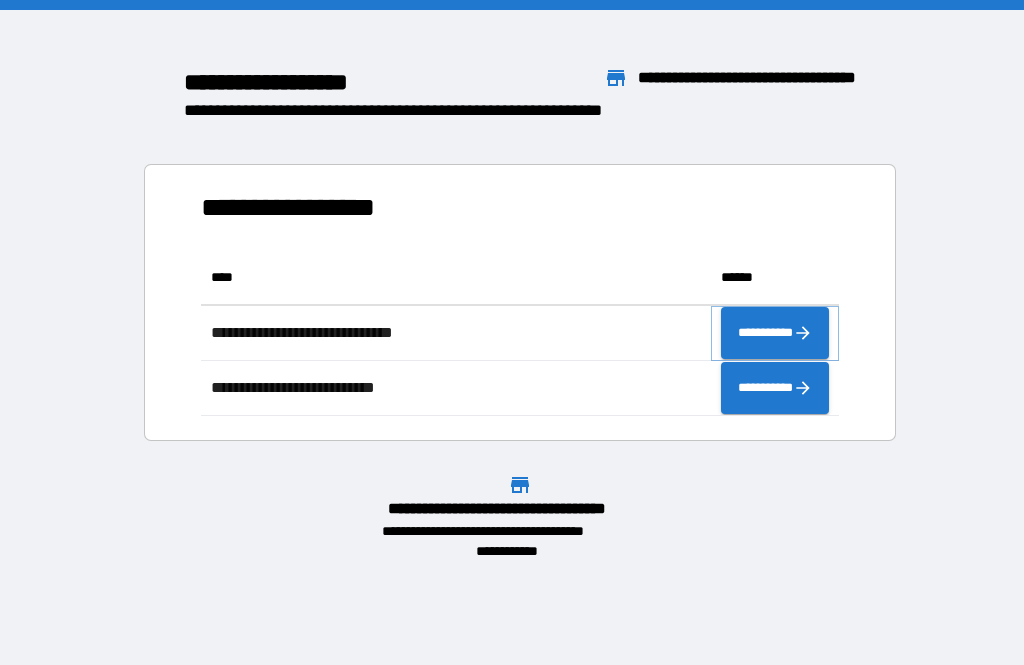 click on "**********" at bounding box center (775, 333) 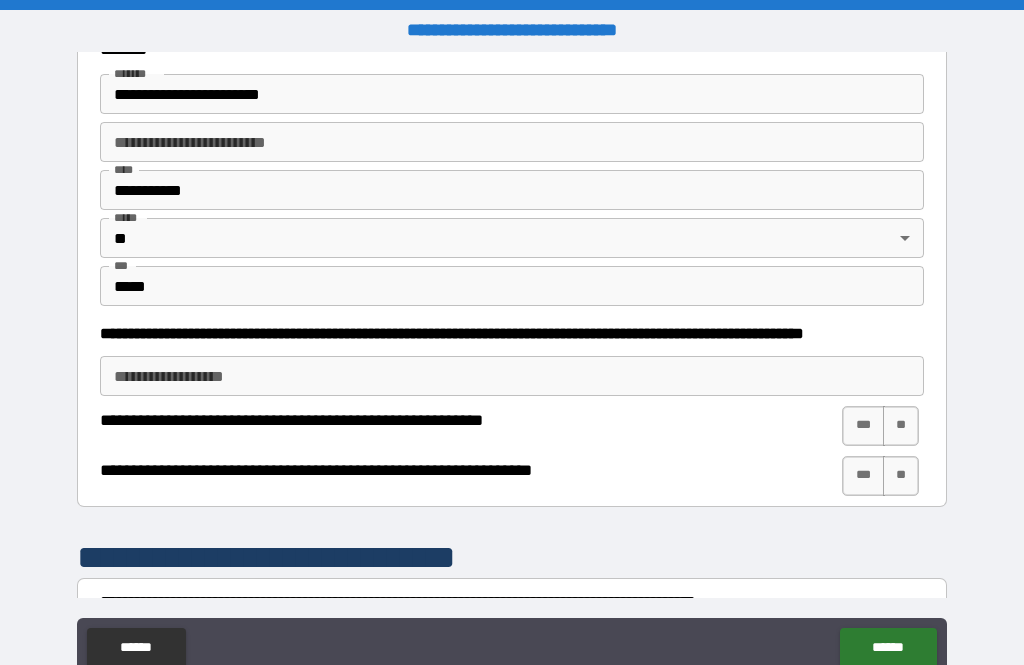 scroll, scrollTop: 749, scrollLeft: 0, axis: vertical 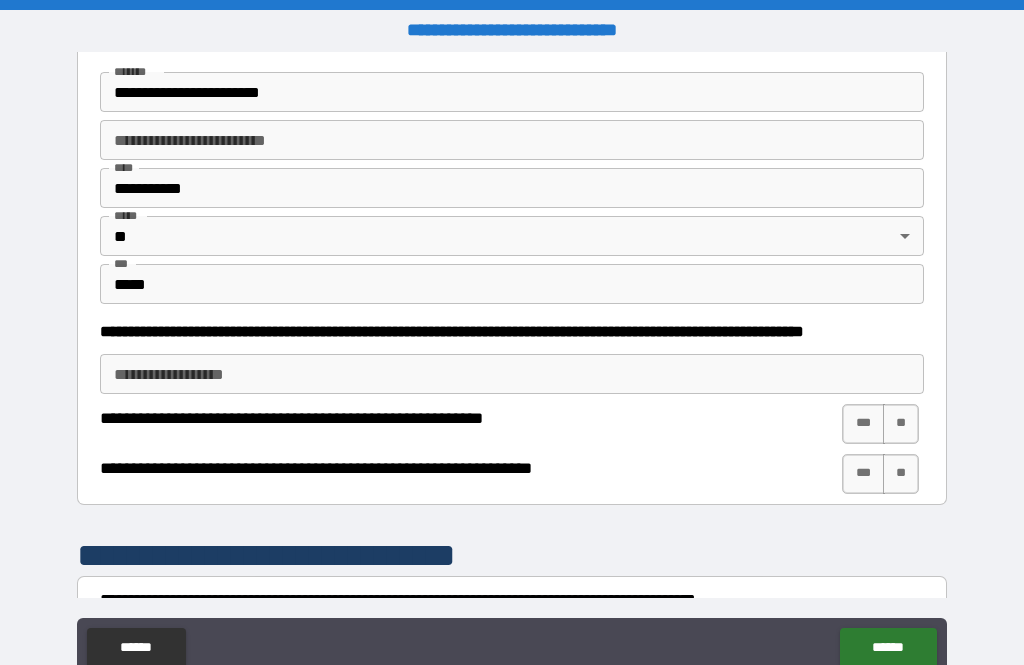 click on "***" at bounding box center [863, 474] 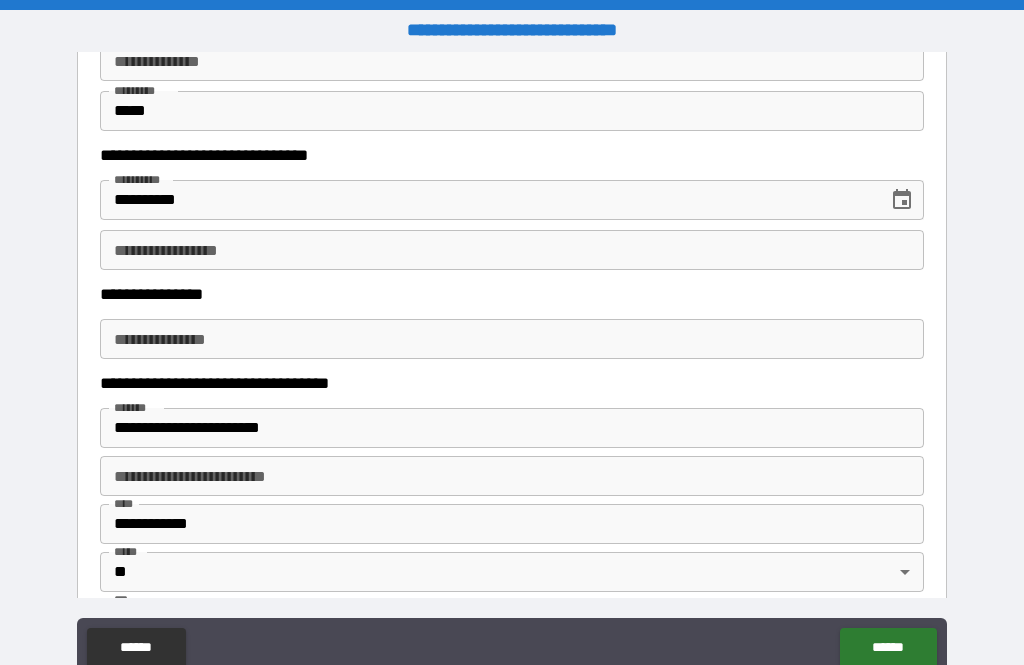 scroll, scrollTop: 1565, scrollLeft: 0, axis: vertical 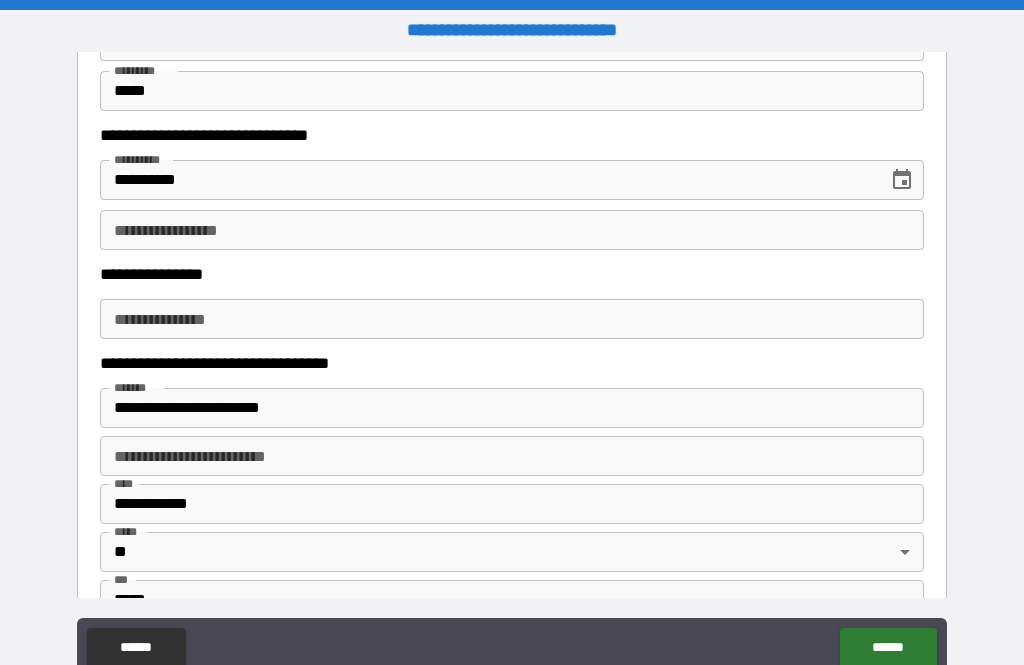 click on "**********" at bounding box center (512, 230) 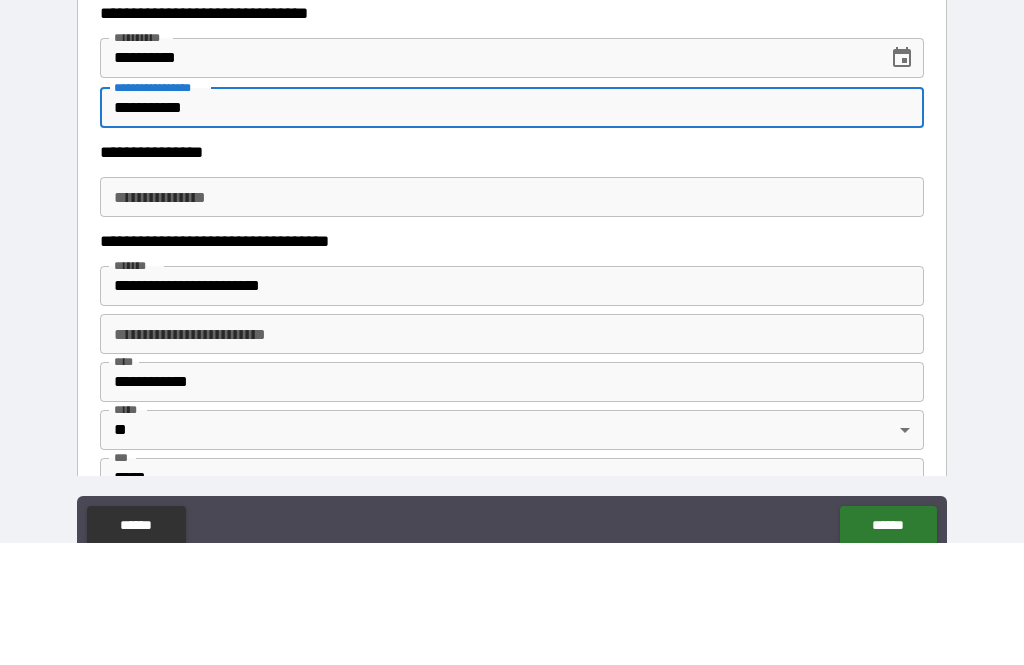 type on "**********" 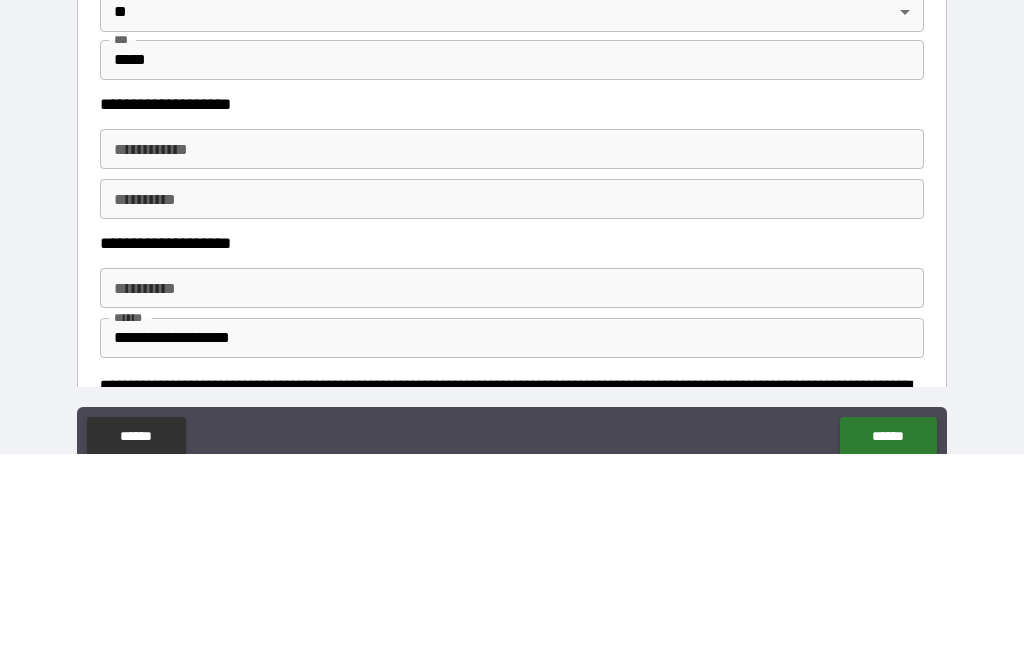 scroll, scrollTop: 1914, scrollLeft: 0, axis: vertical 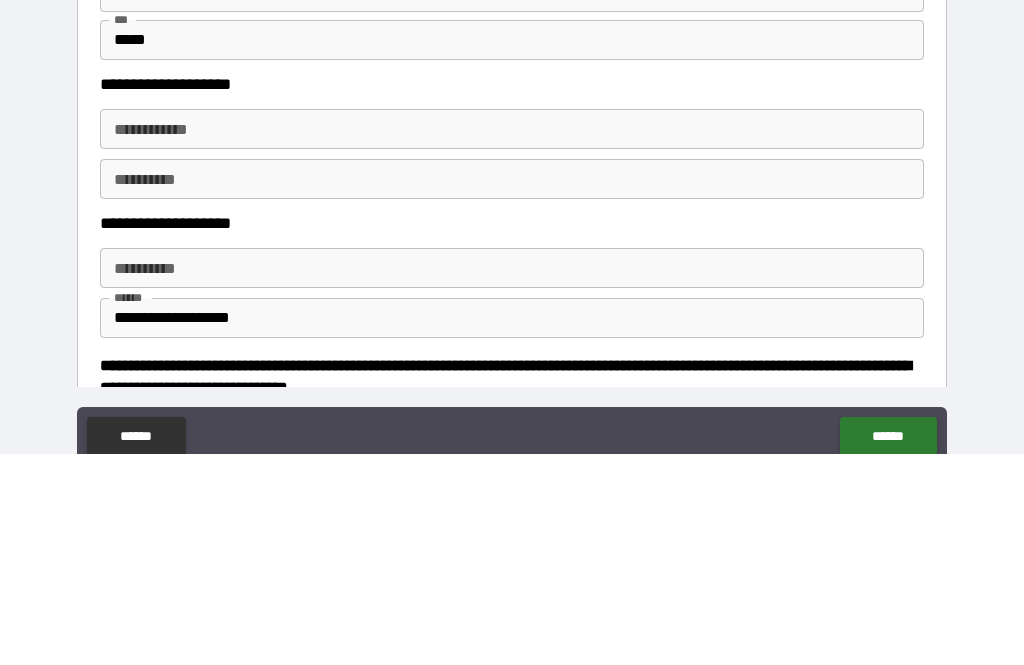 type on "**********" 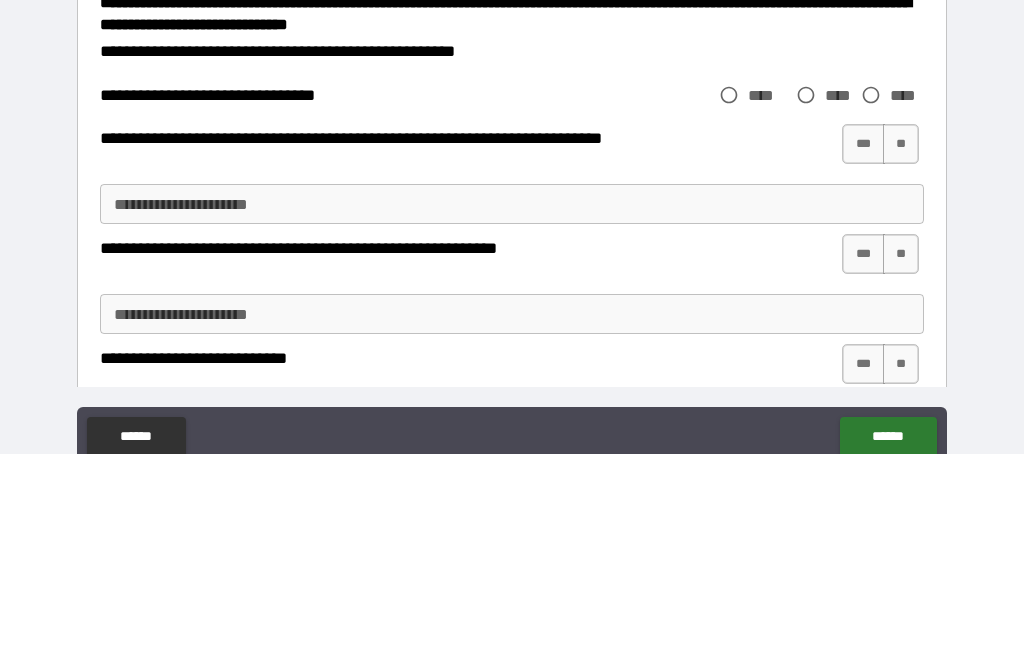 scroll, scrollTop: 2275, scrollLeft: 0, axis: vertical 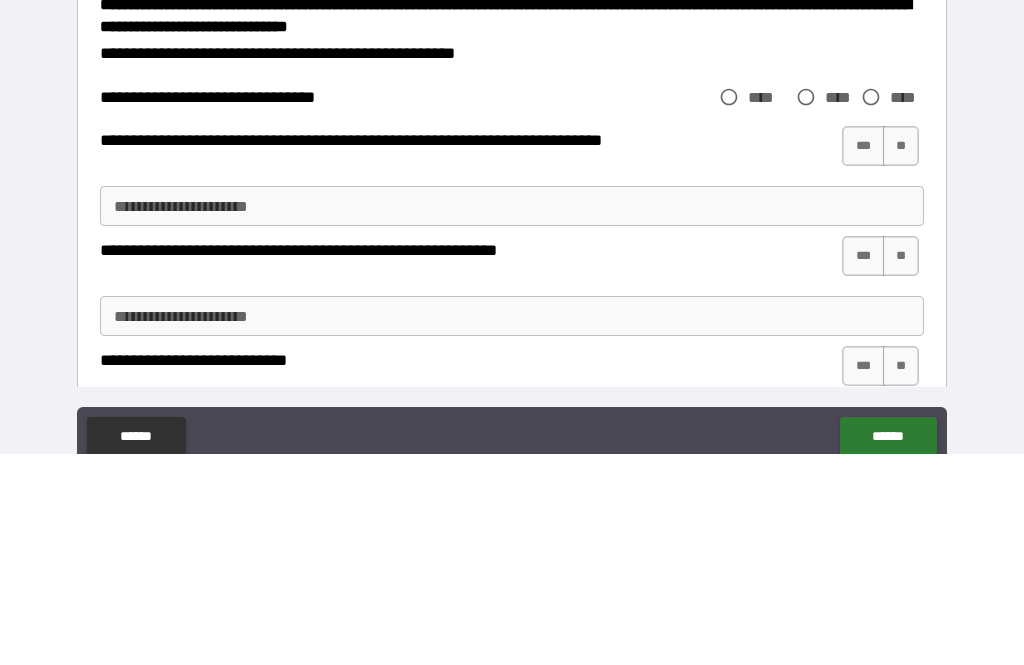 type on "**********" 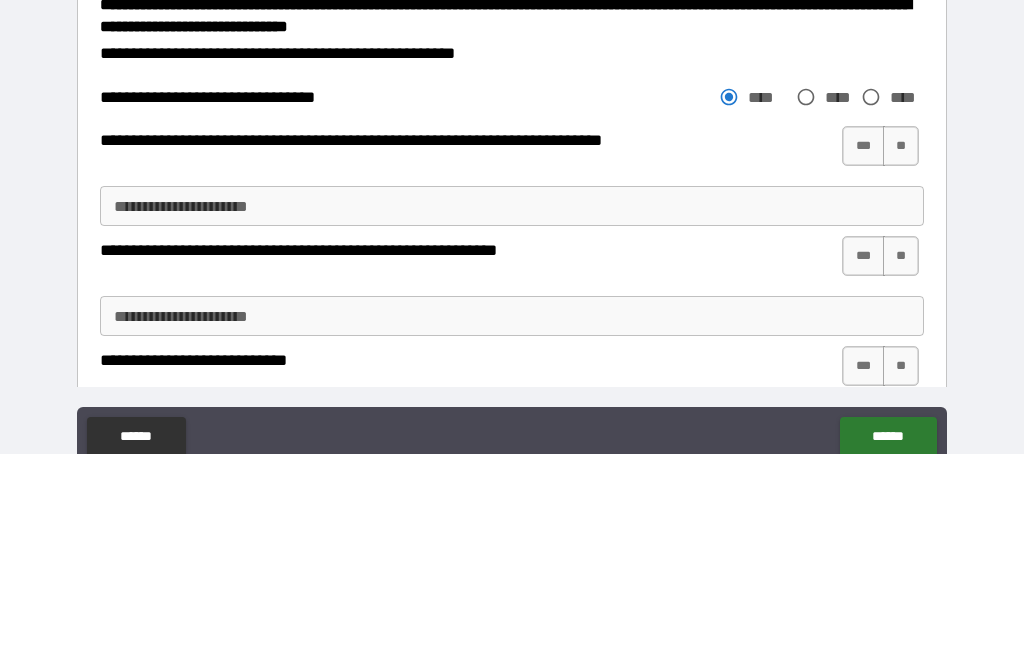scroll, scrollTop: 64, scrollLeft: 0, axis: vertical 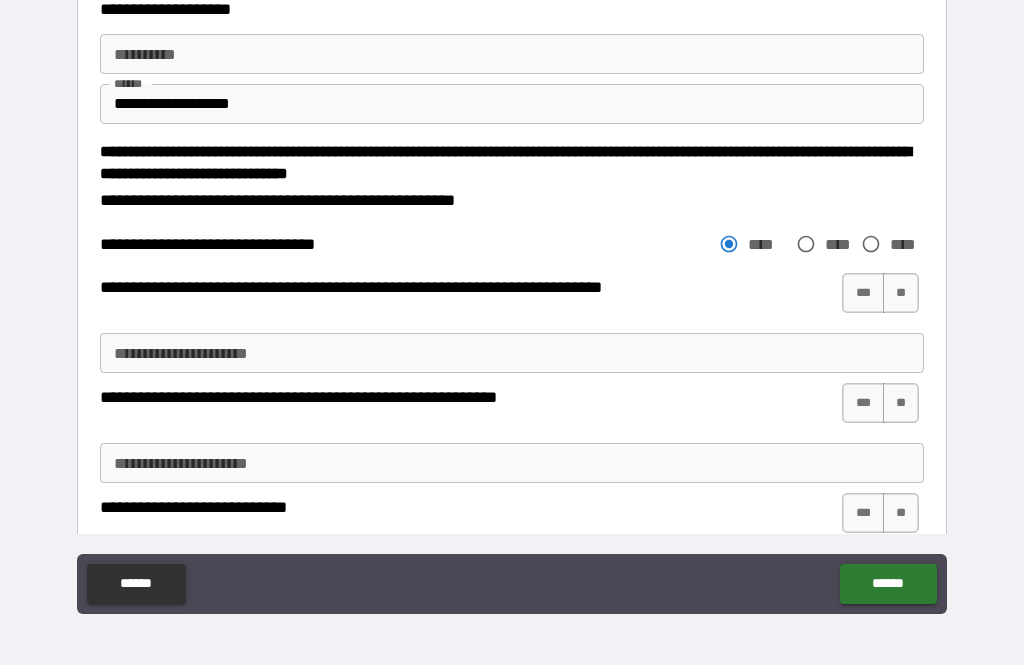 click on "**" at bounding box center (901, 293) 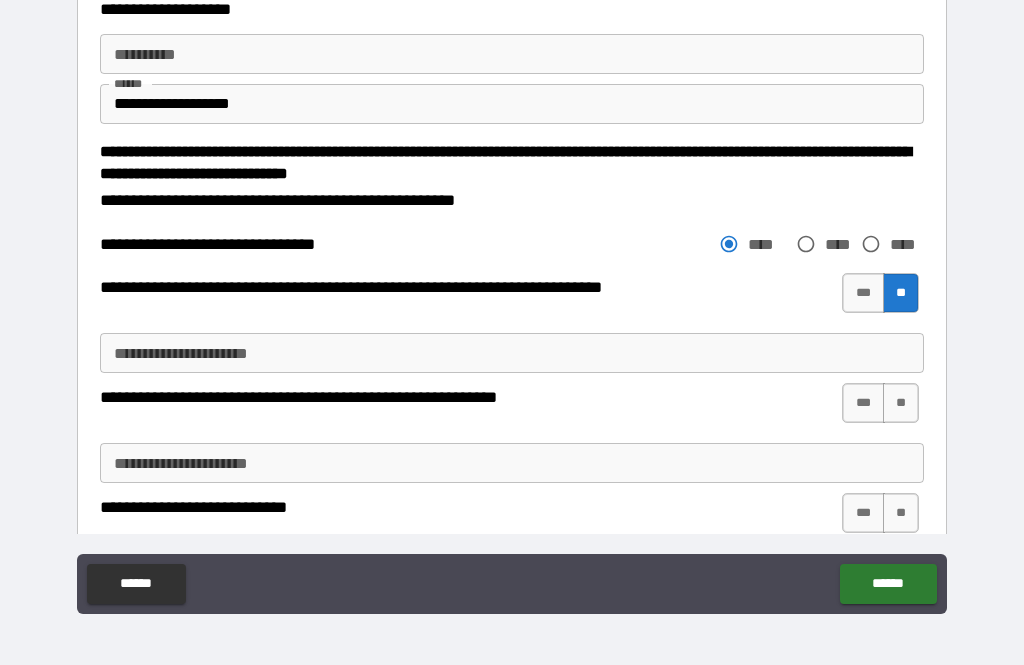 click on "***" at bounding box center (863, 403) 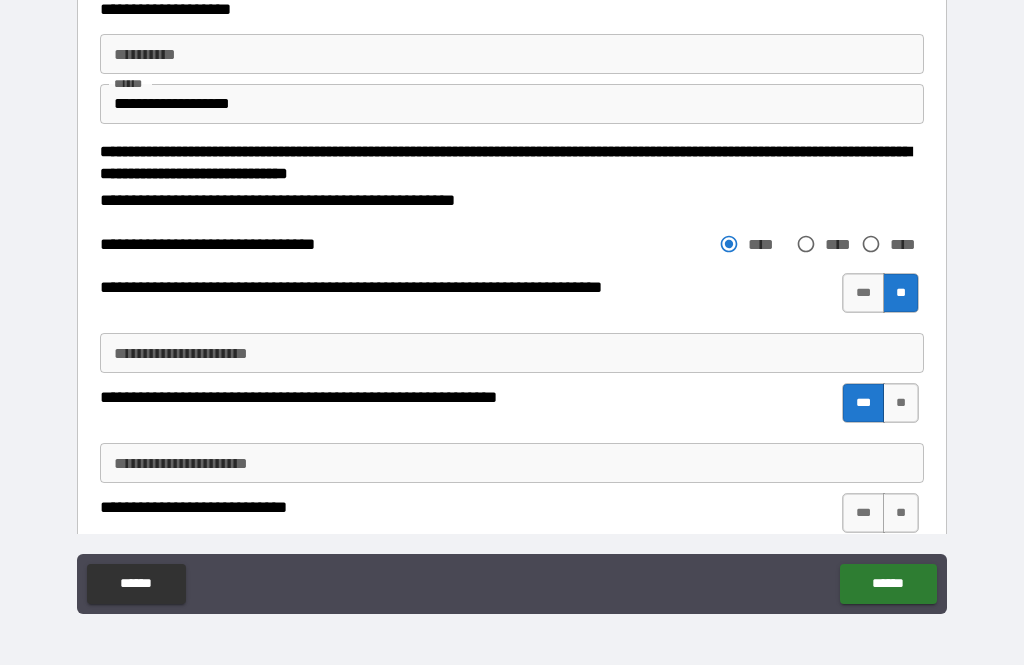 click on "**********" at bounding box center [512, 463] 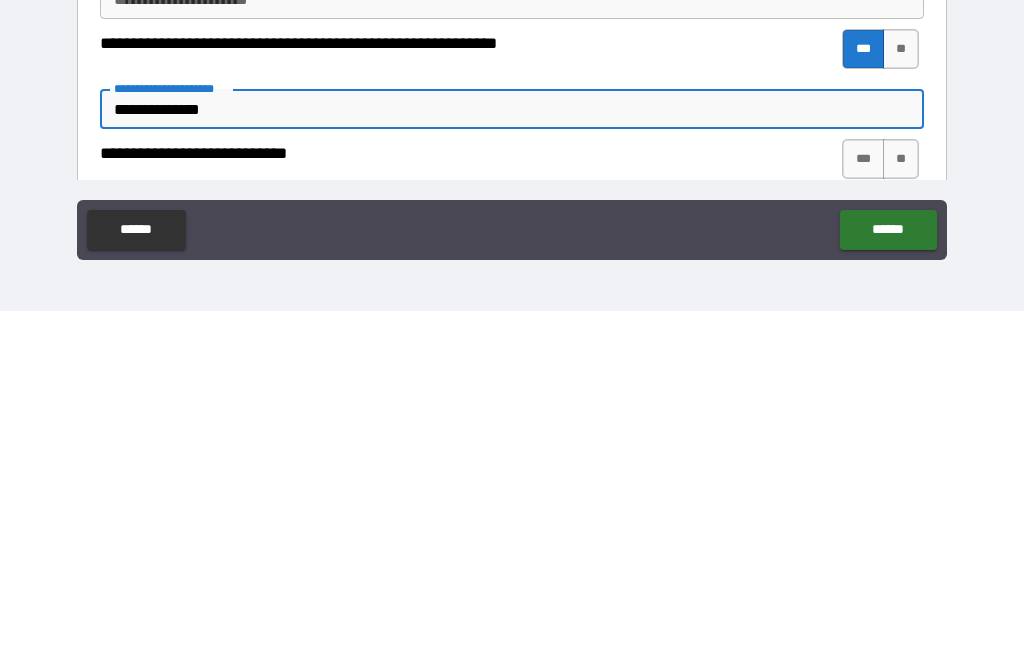 type on "**********" 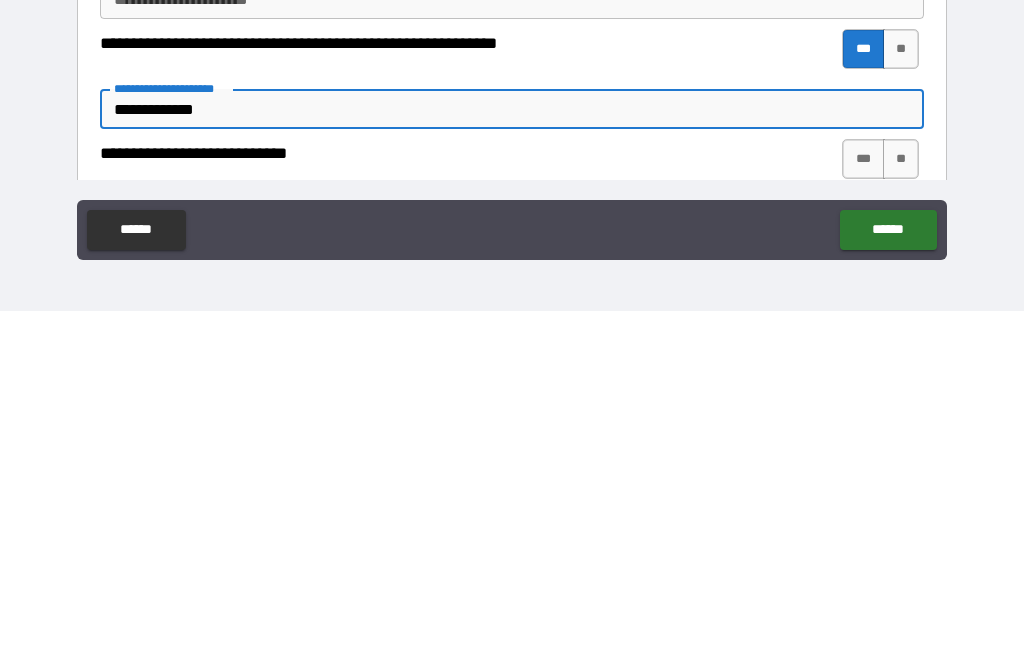 type on "**********" 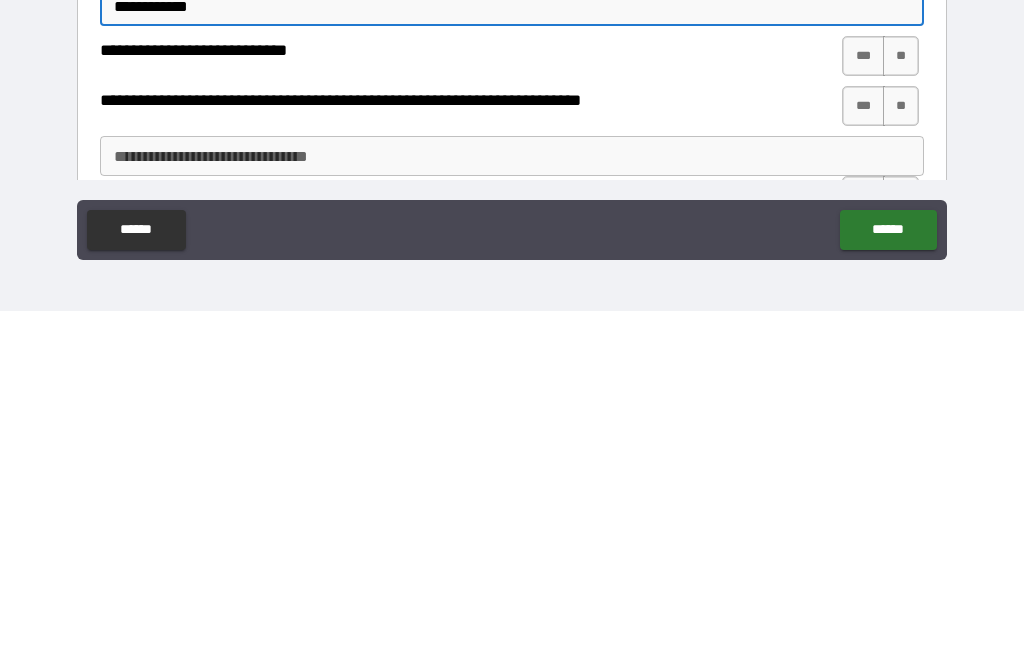 scroll, scrollTop: 2383, scrollLeft: 0, axis: vertical 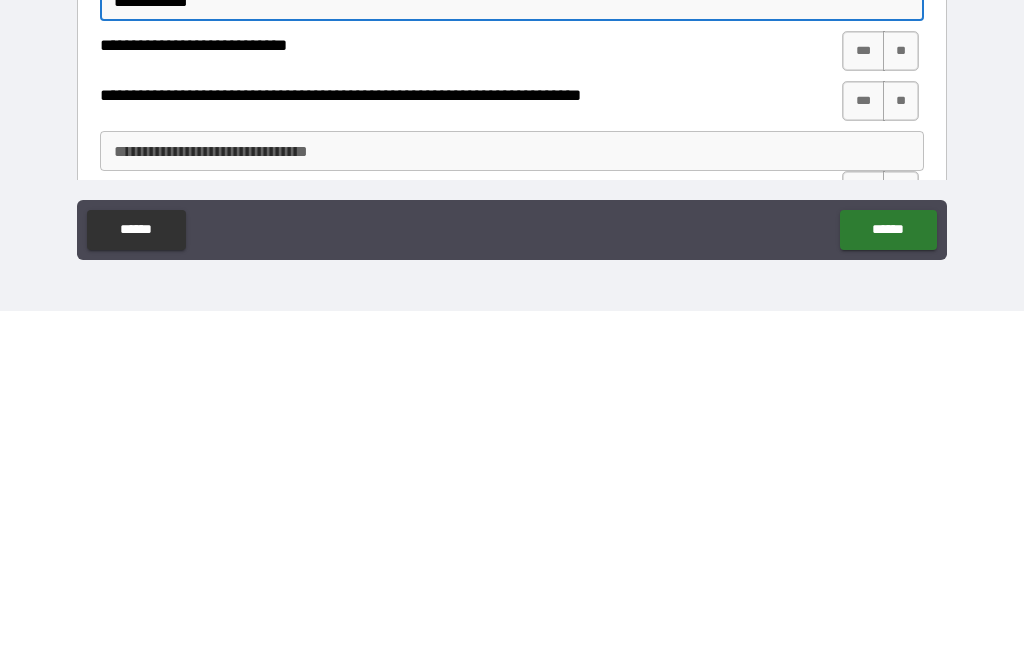 type on "**********" 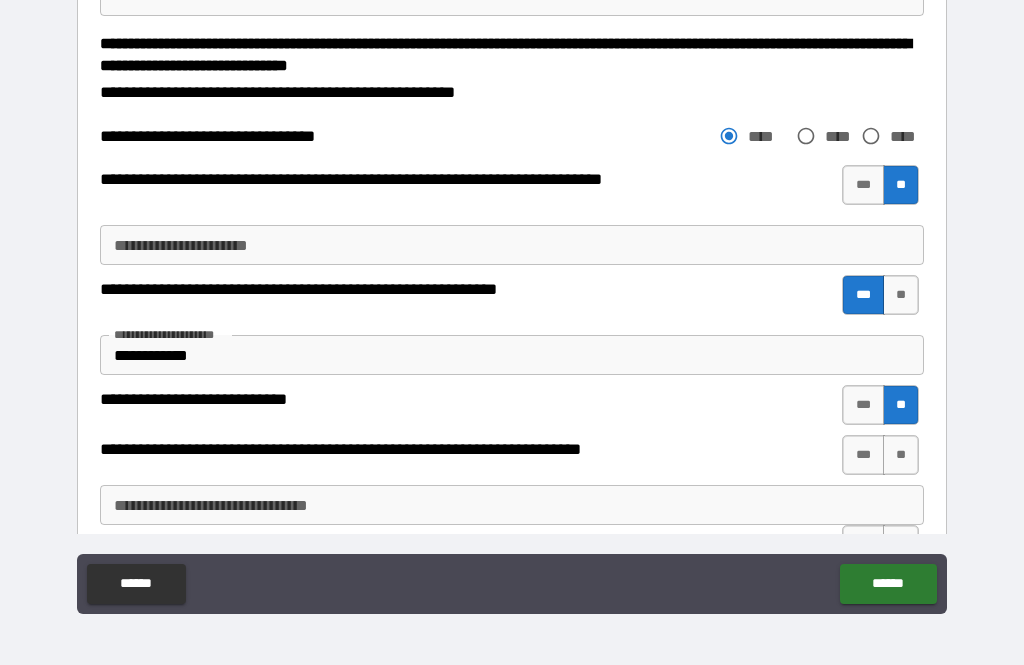 click on "**" at bounding box center (901, 455) 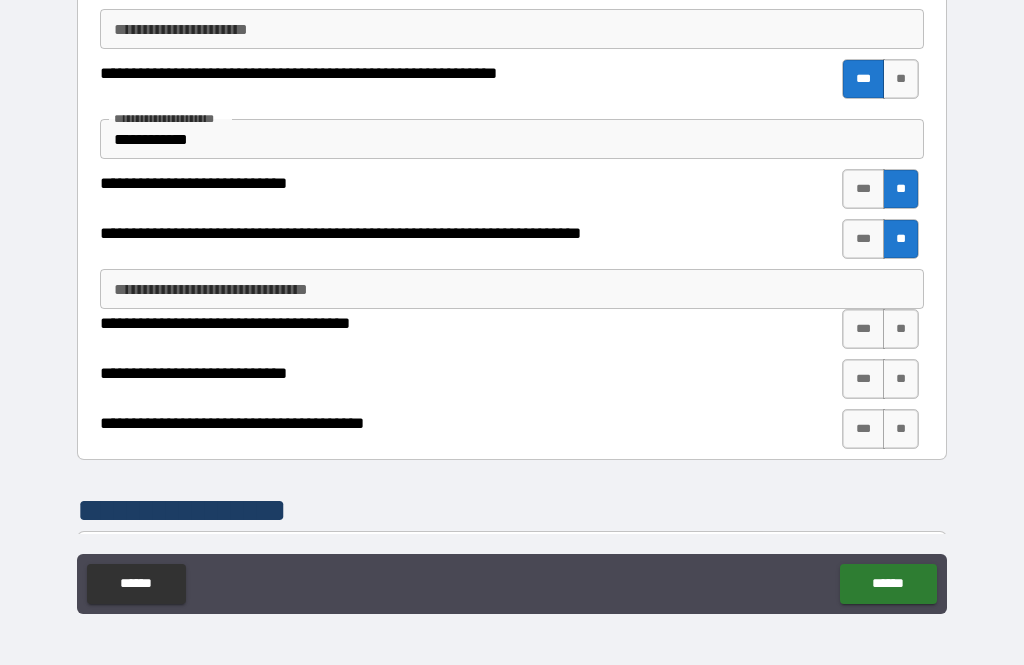 scroll, scrollTop: 2607, scrollLeft: 0, axis: vertical 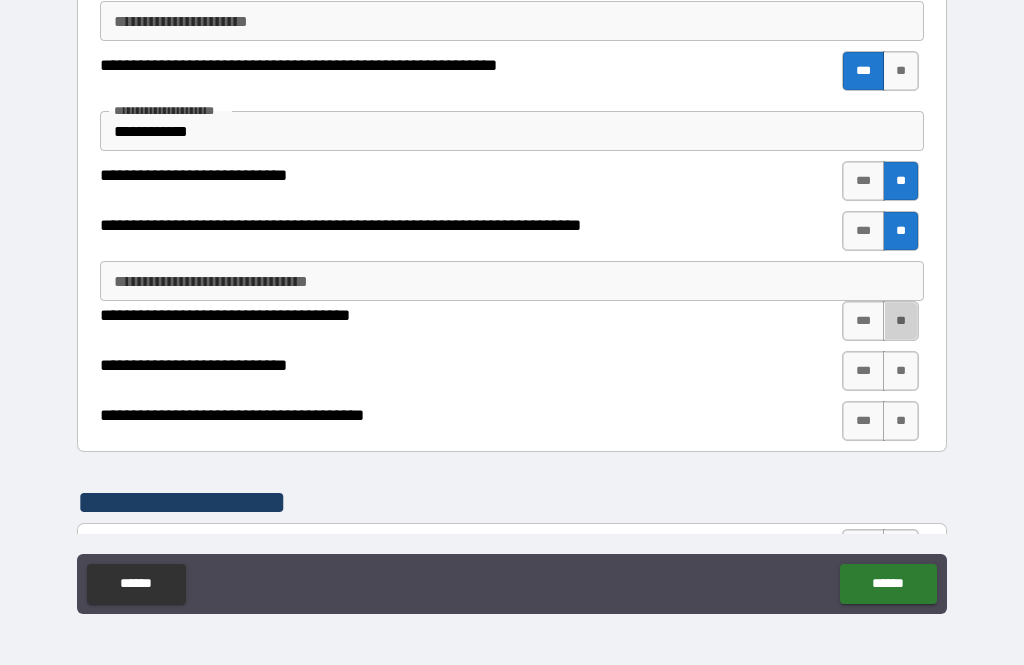 click on "**" at bounding box center (901, 321) 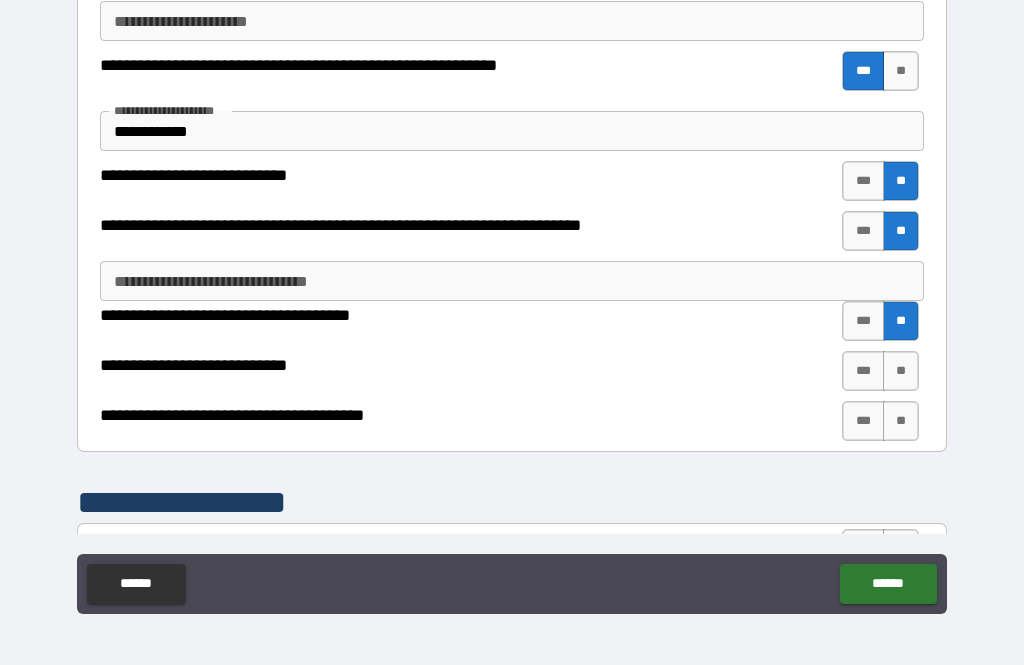 click on "**" at bounding box center (901, 371) 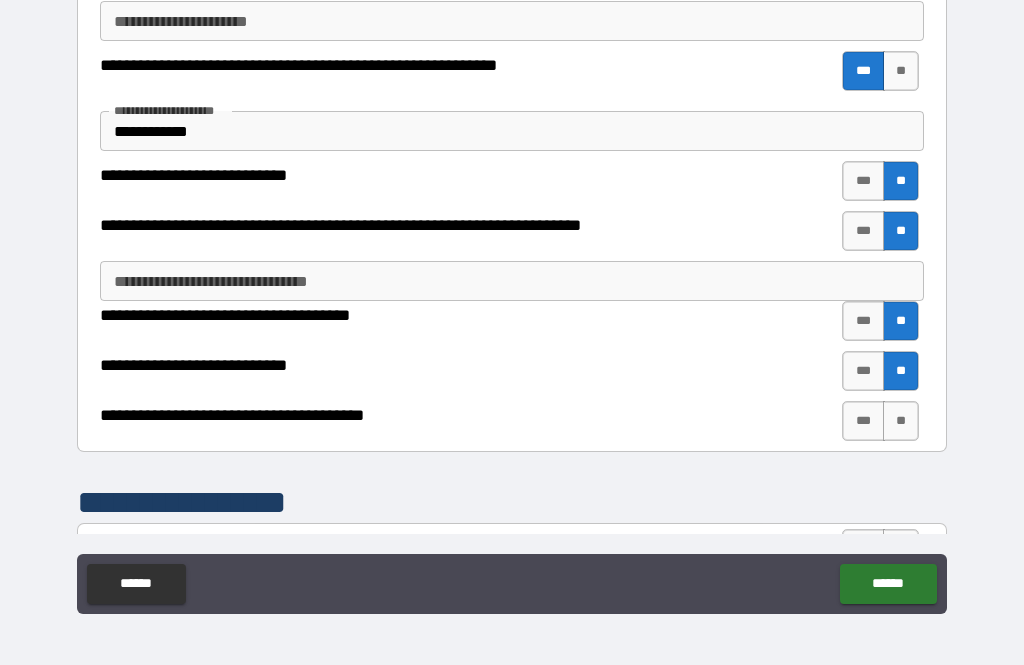 click on "***" at bounding box center [863, 421] 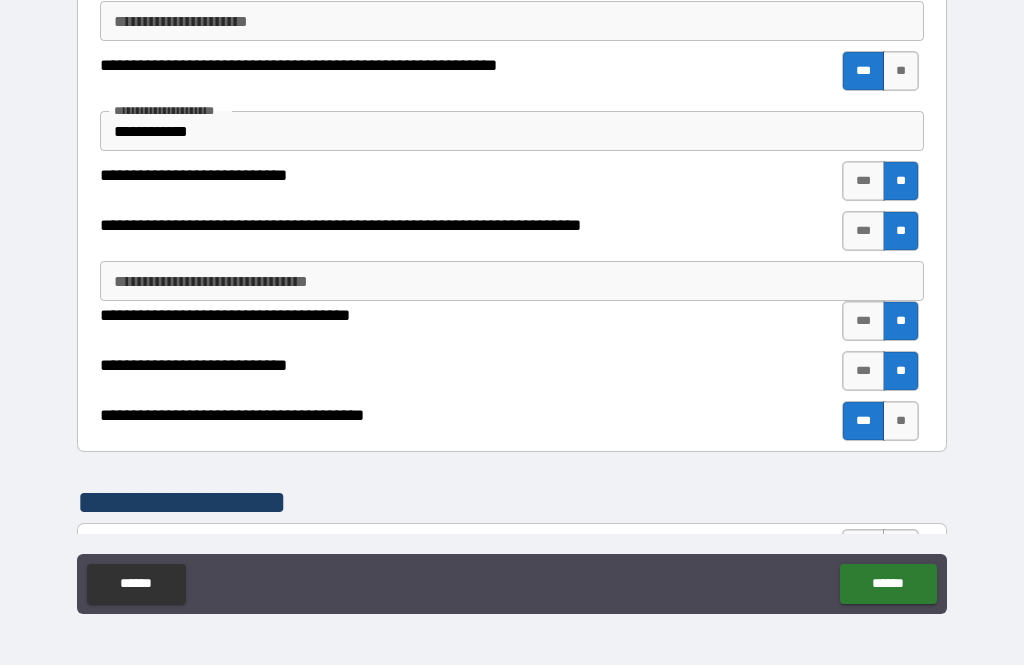 click on "******" at bounding box center (888, 584) 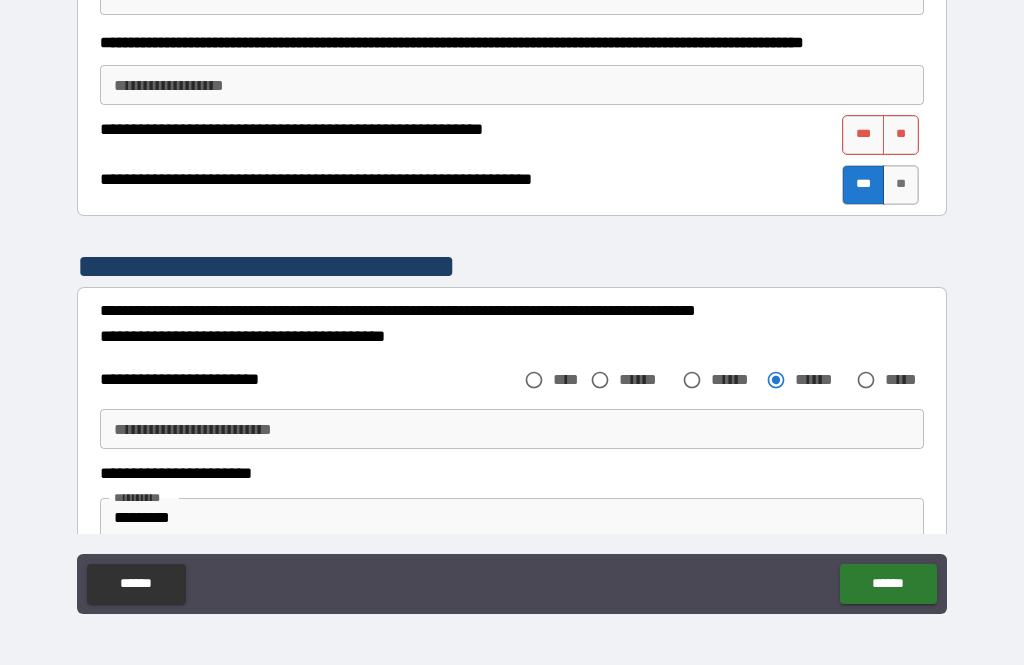 scroll, scrollTop: 973, scrollLeft: 0, axis: vertical 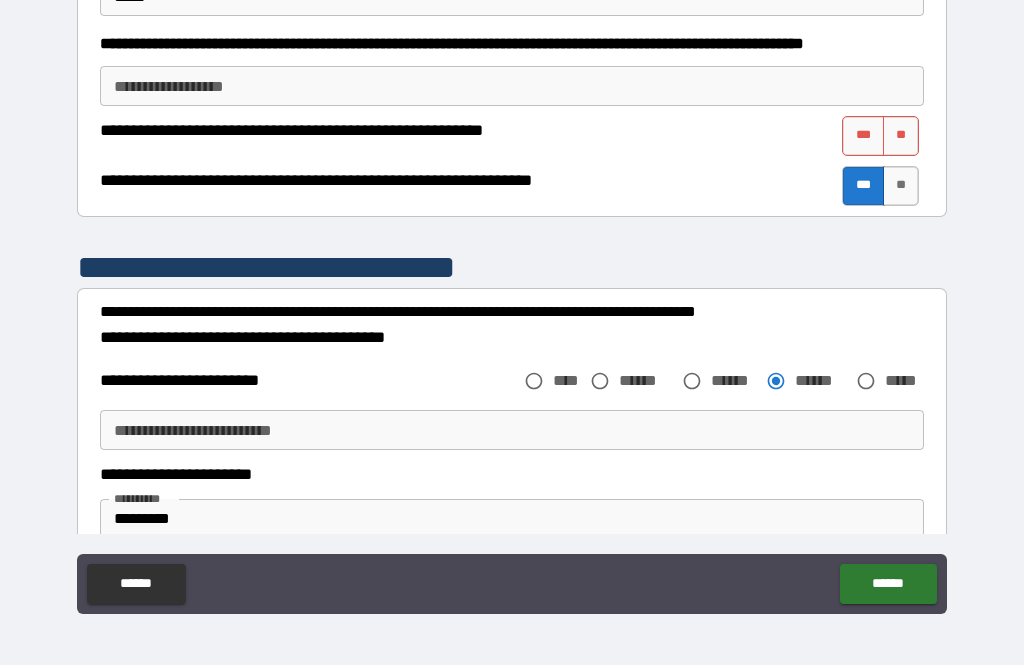 click on "**" at bounding box center [901, 136] 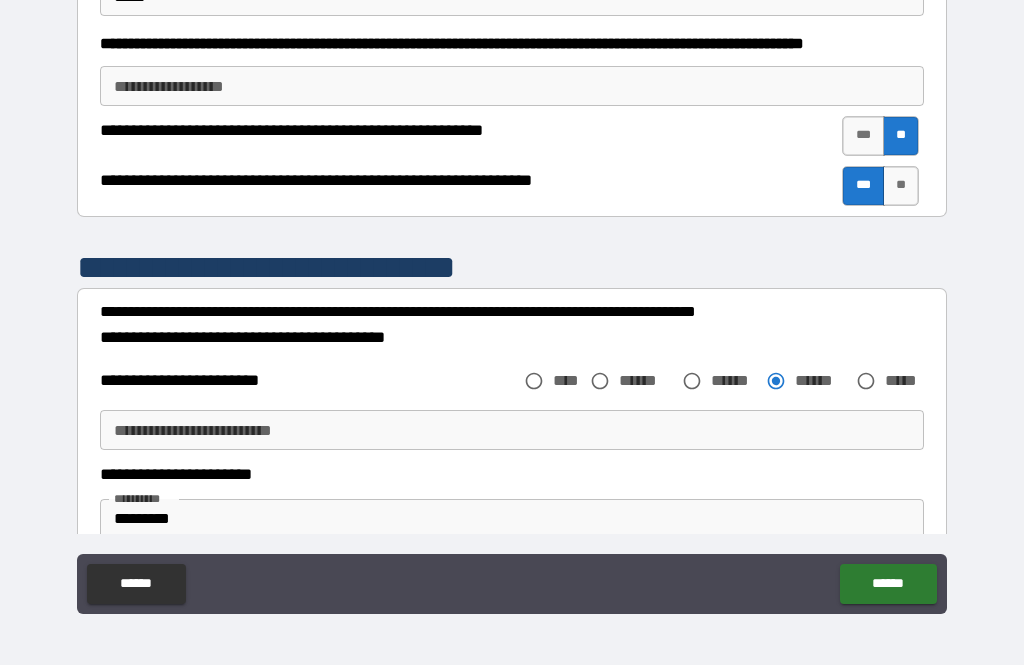 click on "******" at bounding box center (888, 584) 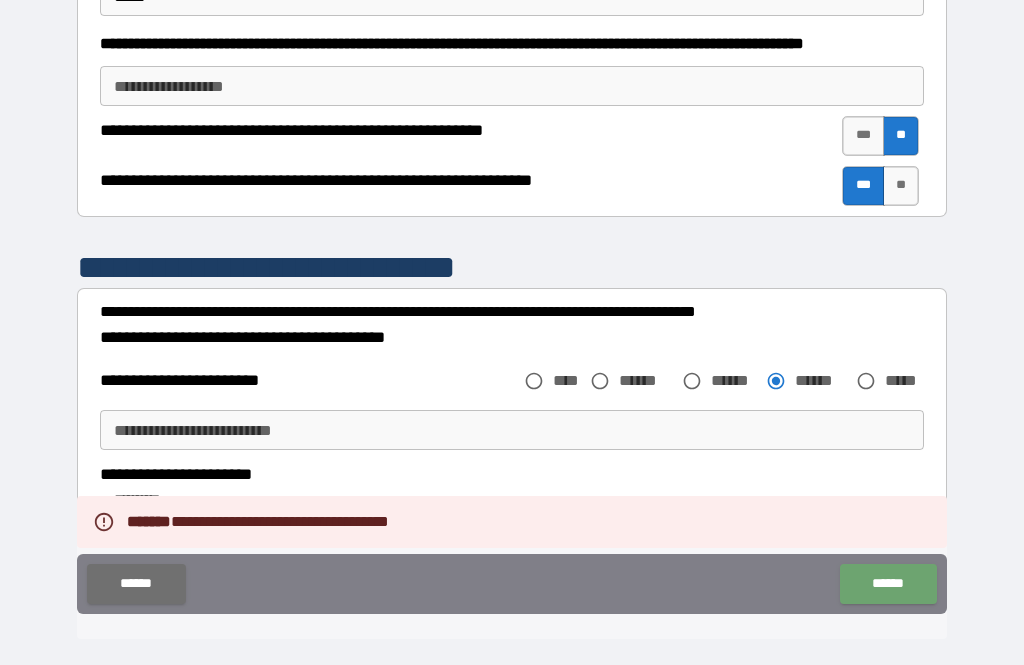 click on "******" at bounding box center [888, 584] 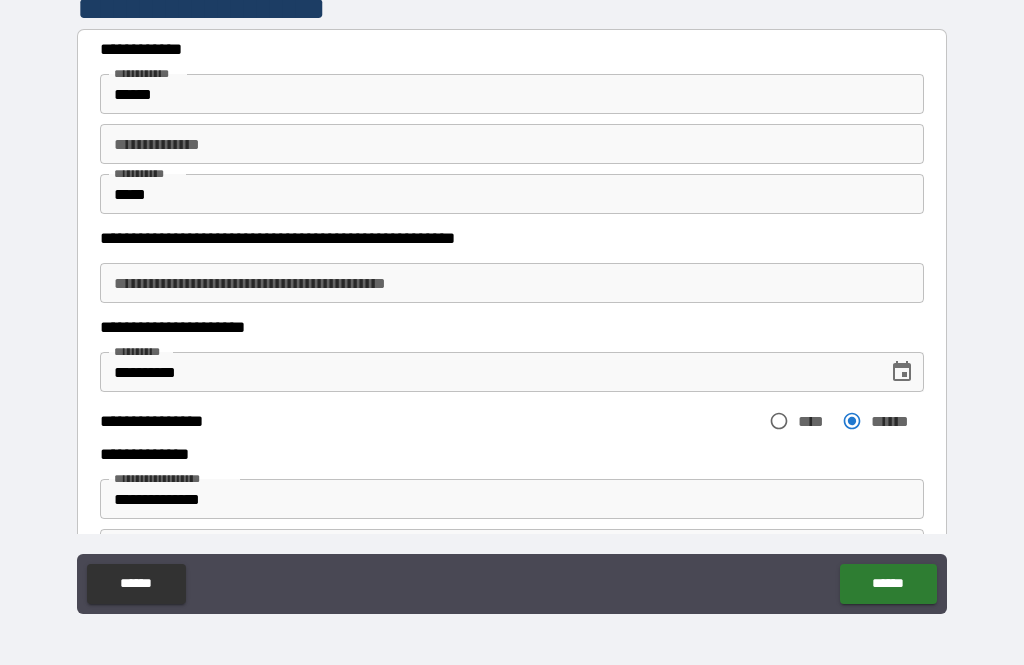 scroll, scrollTop: 0, scrollLeft: 0, axis: both 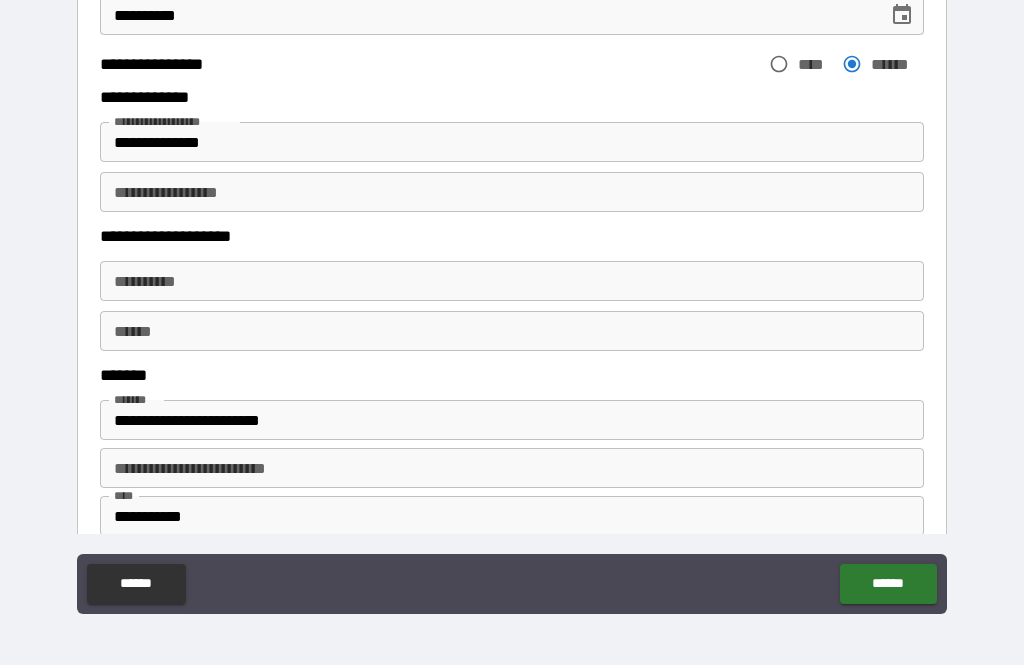 type on "*" 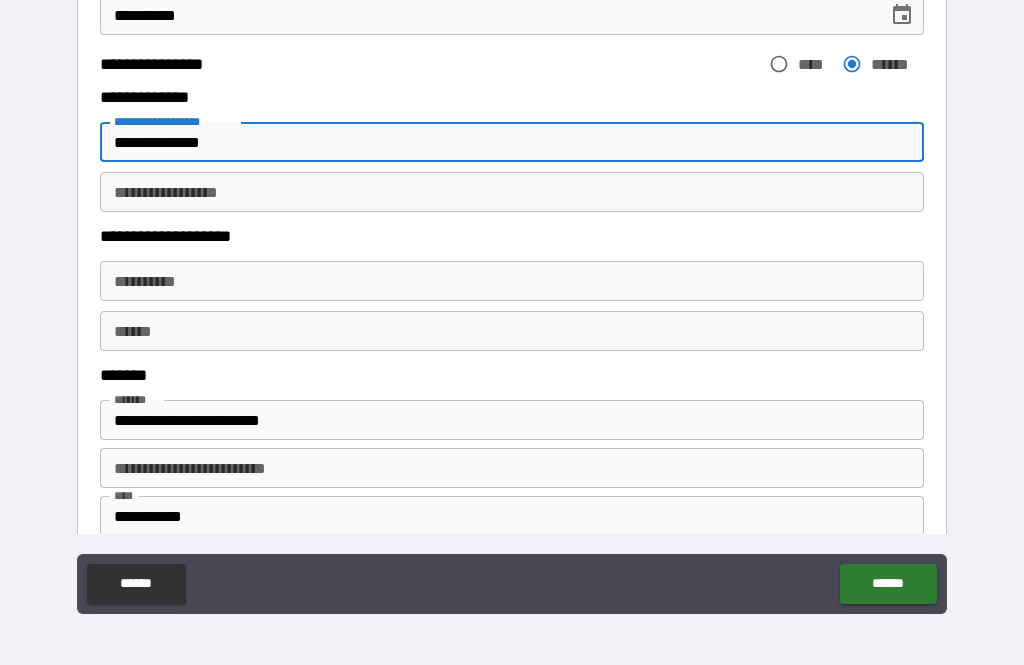 click on "**********" at bounding box center [512, 142] 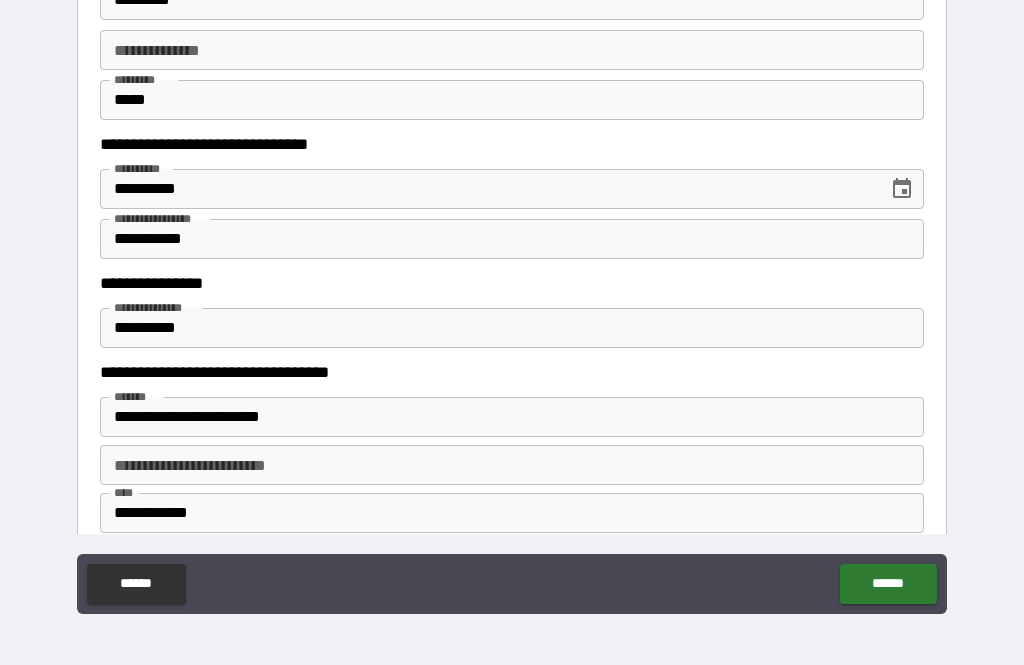 scroll, scrollTop: 1498, scrollLeft: 0, axis: vertical 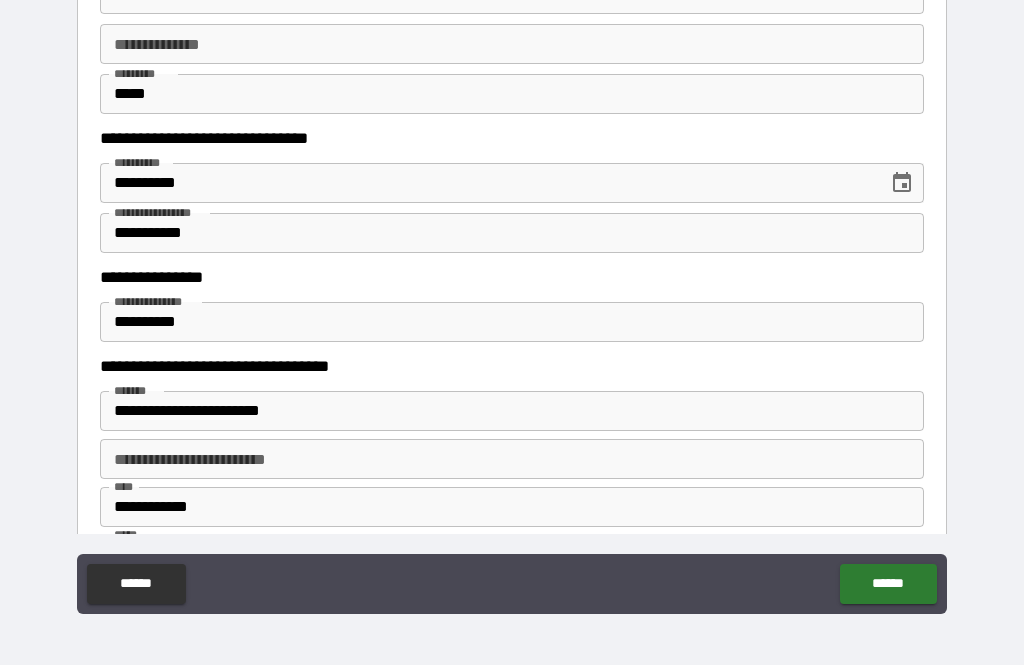 type on "**********" 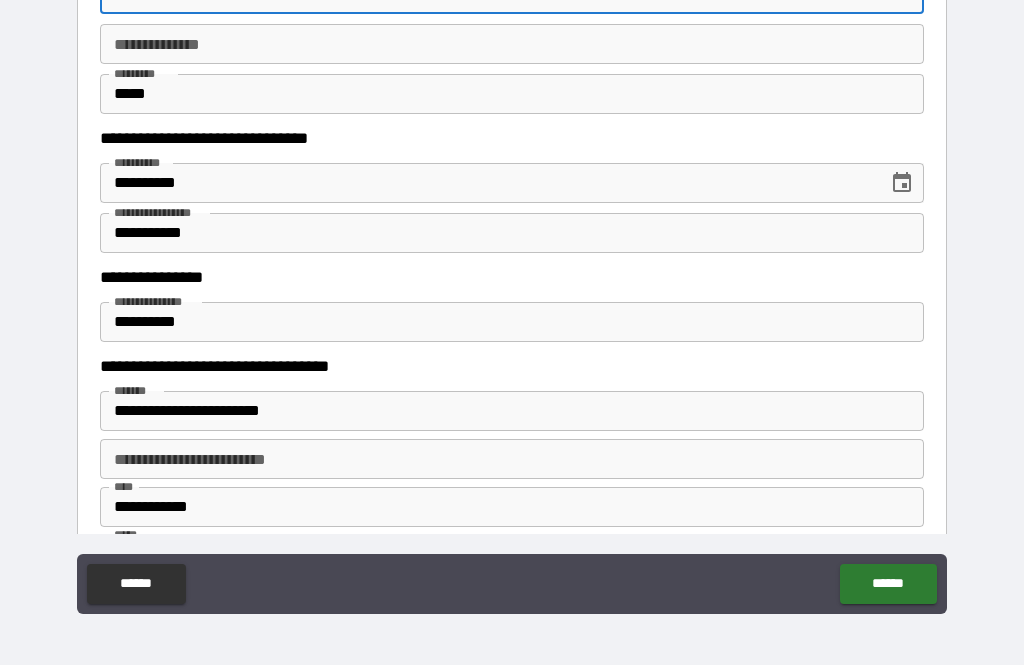 click on "**********" at bounding box center [512, 44] 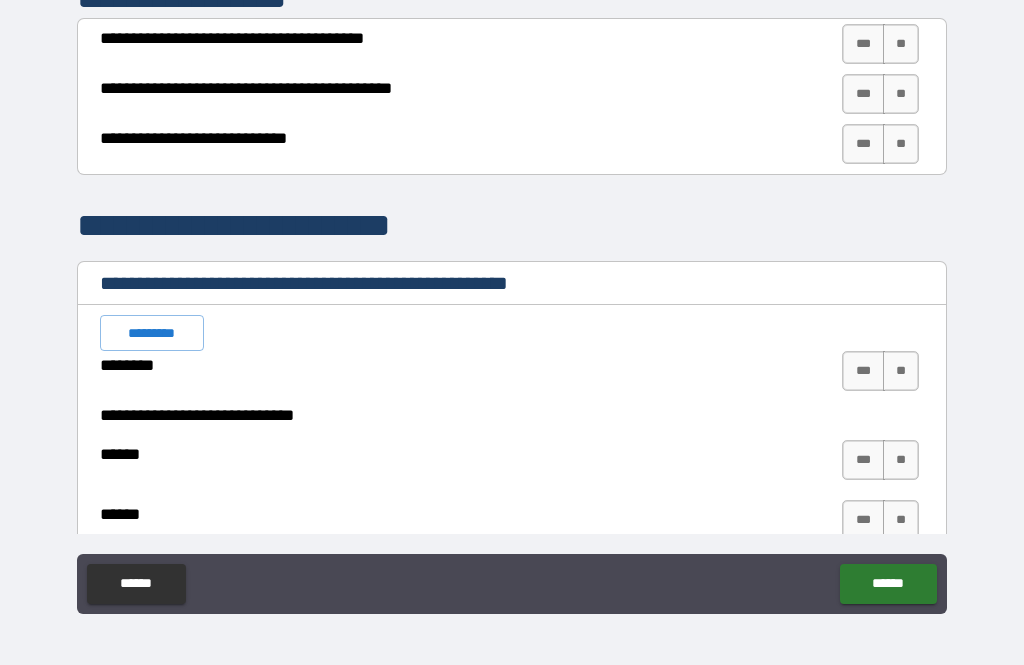 scroll, scrollTop: 3111, scrollLeft: 0, axis: vertical 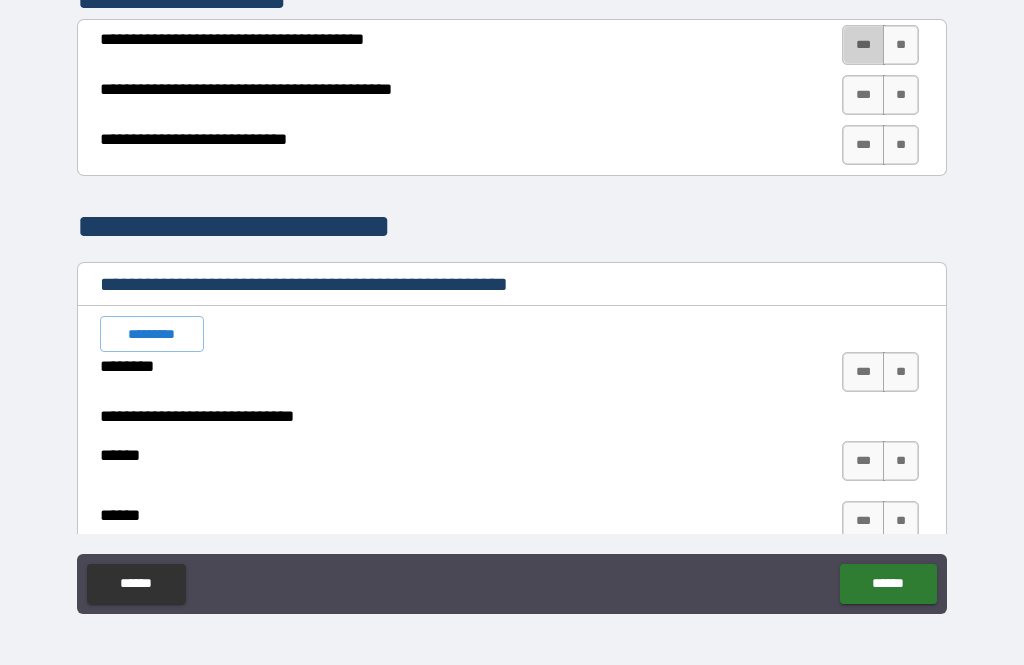 type on "*" 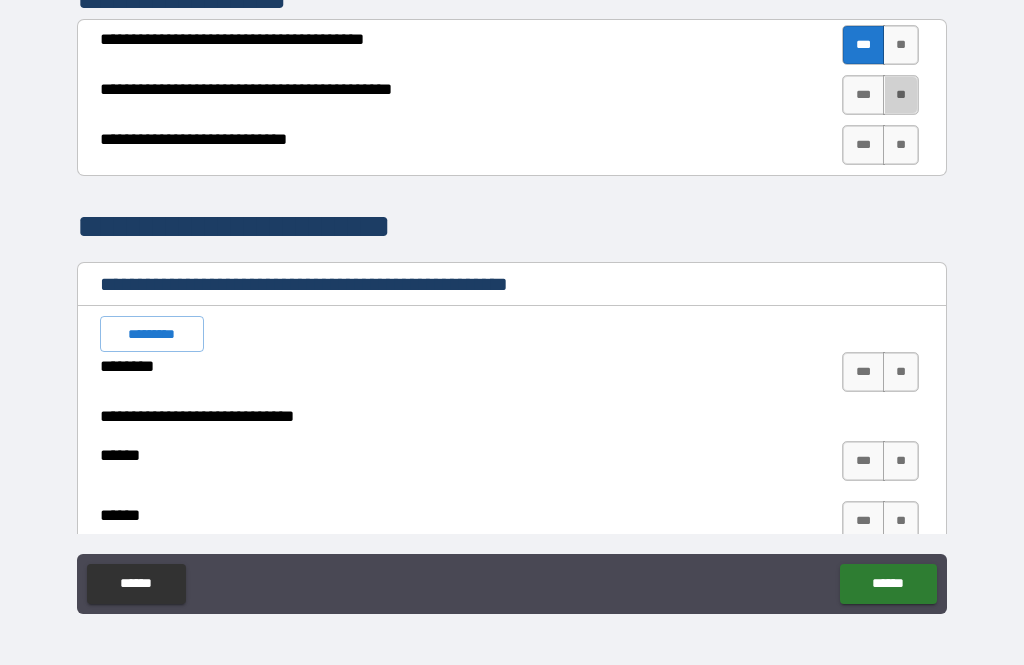 click on "**" at bounding box center [901, 95] 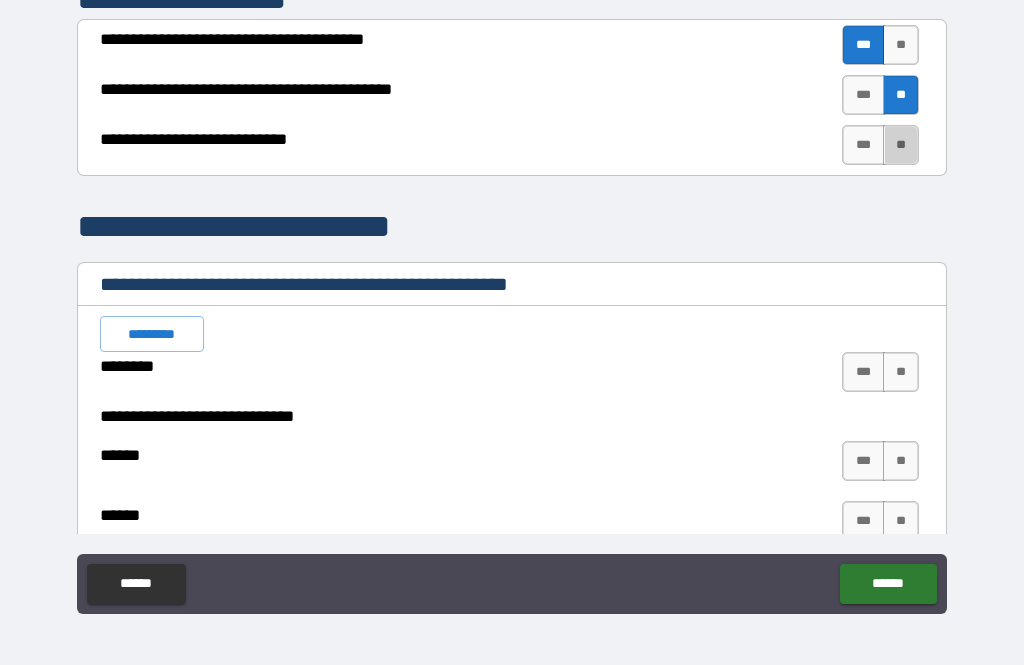 click on "**" at bounding box center [901, 145] 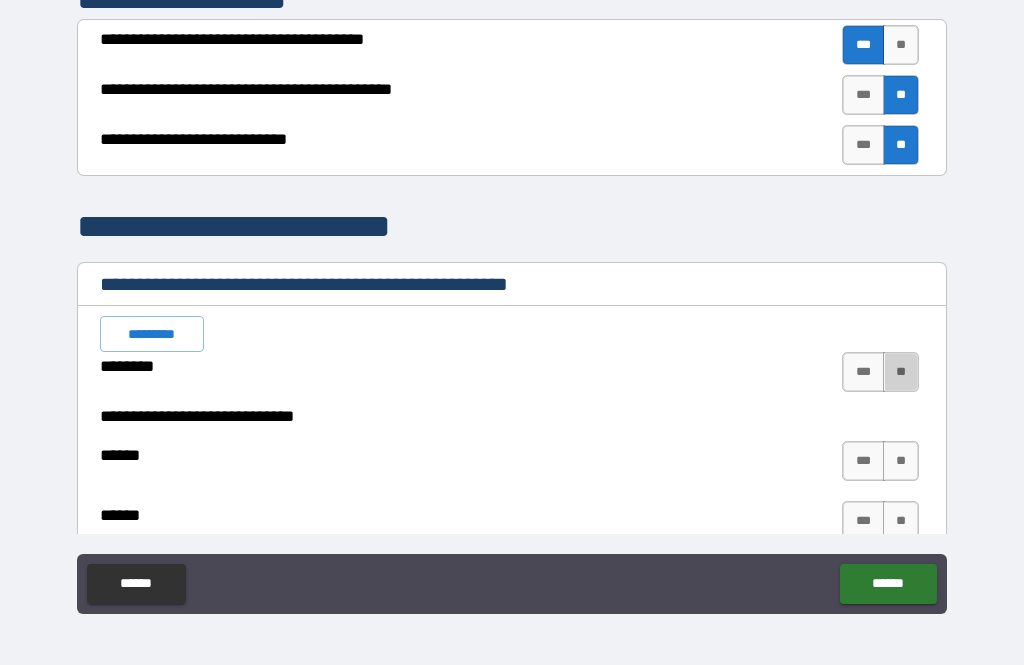 click on "**" at bounding box center (901, 372) 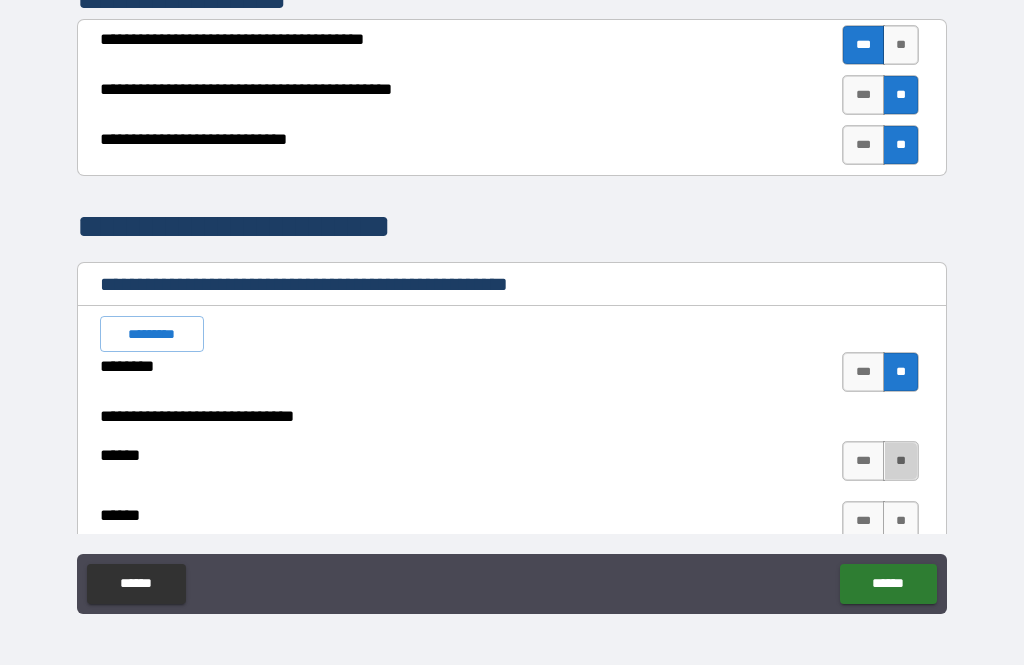 click on "**" at bounding box center [901, 461] 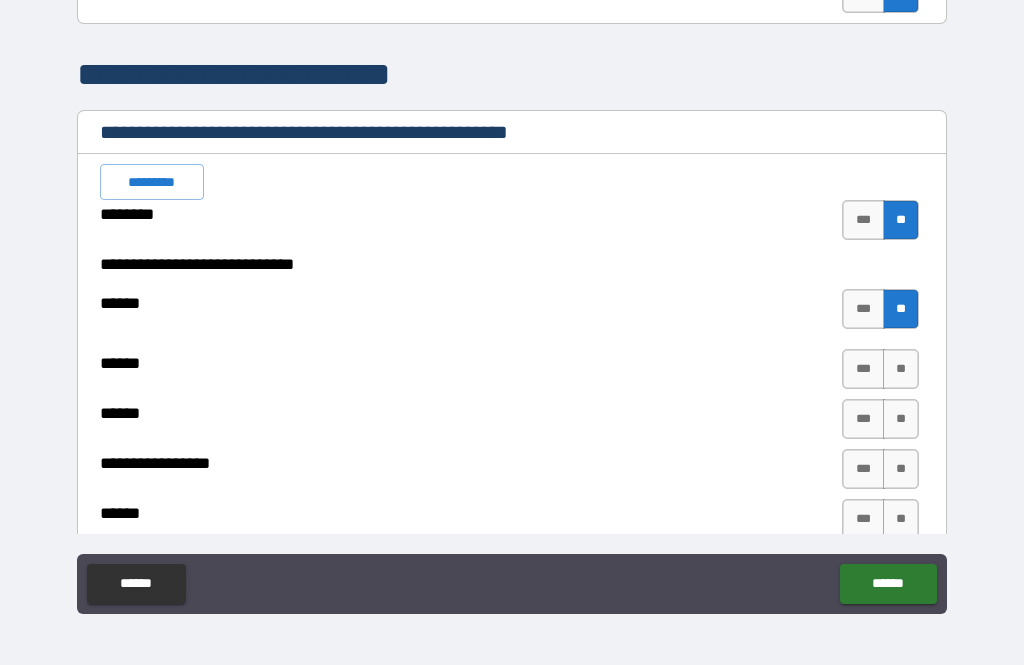 scroll, scrollTop: 3263, scrollLeft: 0, axis: vertical 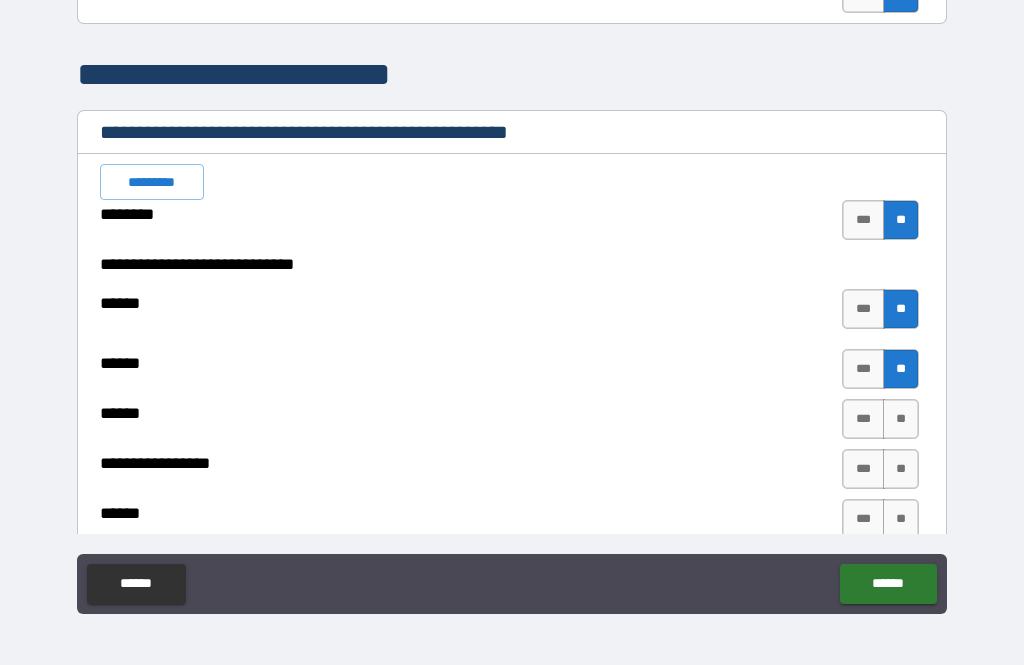 click on "**" at bounding box center (901, 419) 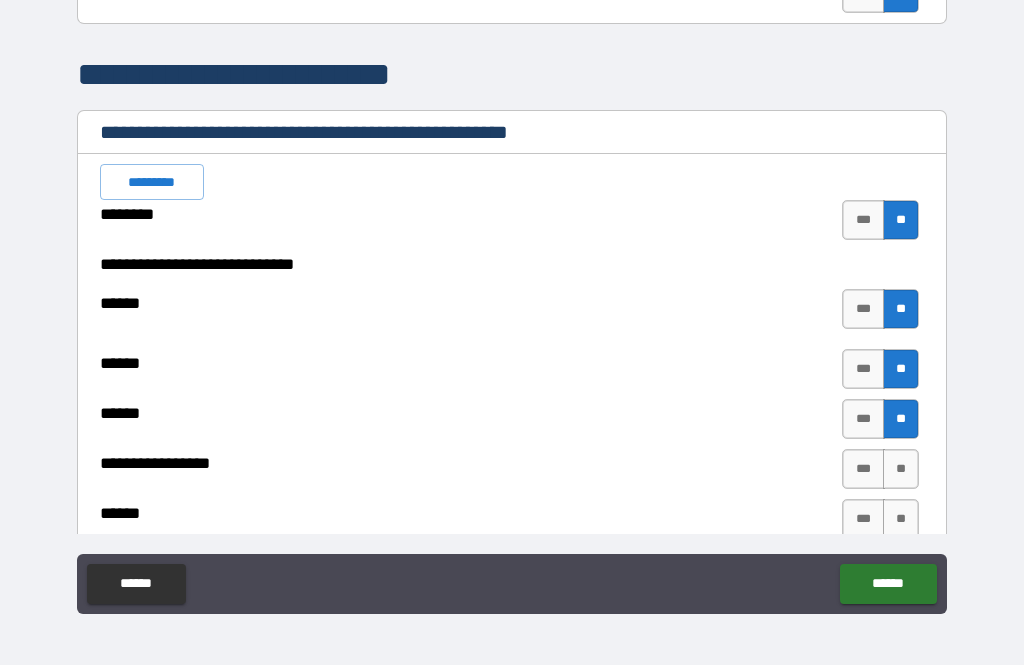 click on "**" at bounding box center [901, 469] 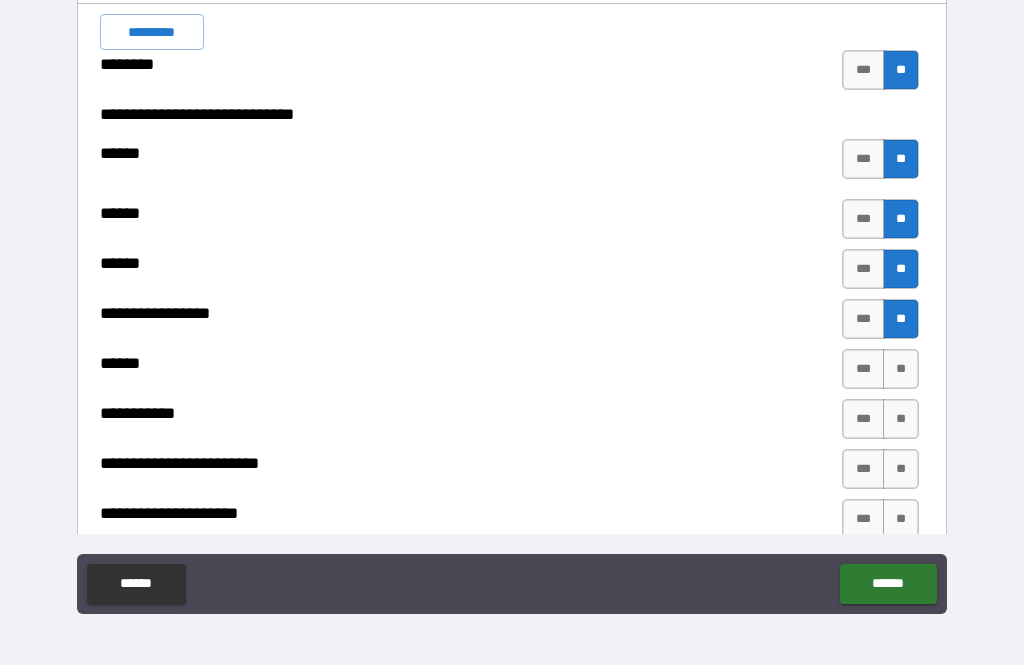 scroll, scrollTop: 3422, scrollLeft: 0, axis: vertical 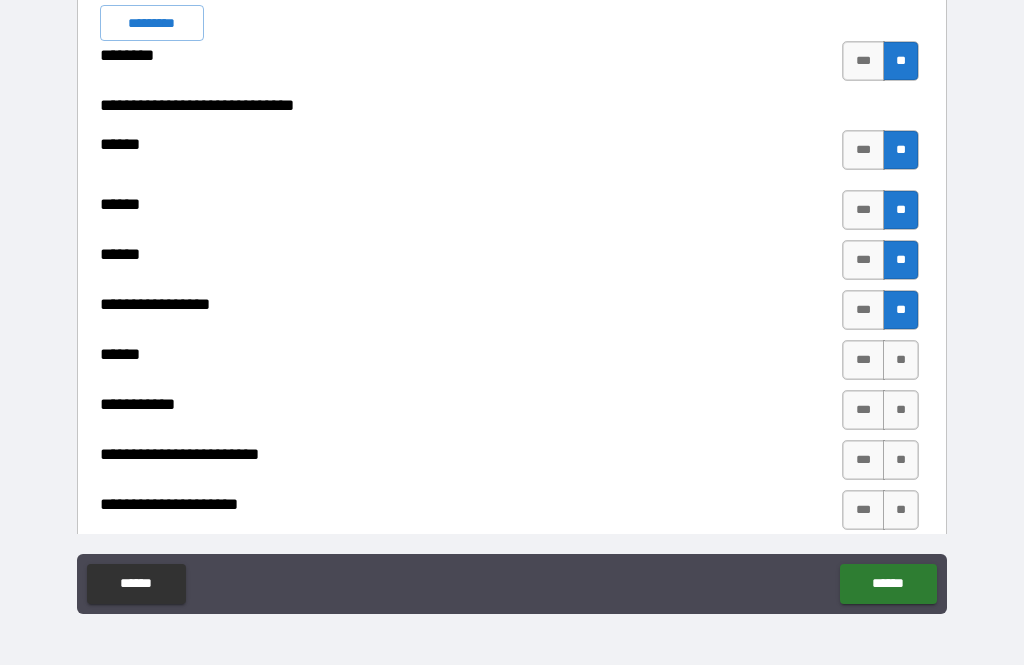 click on "**" at bounding box center [901, 360] 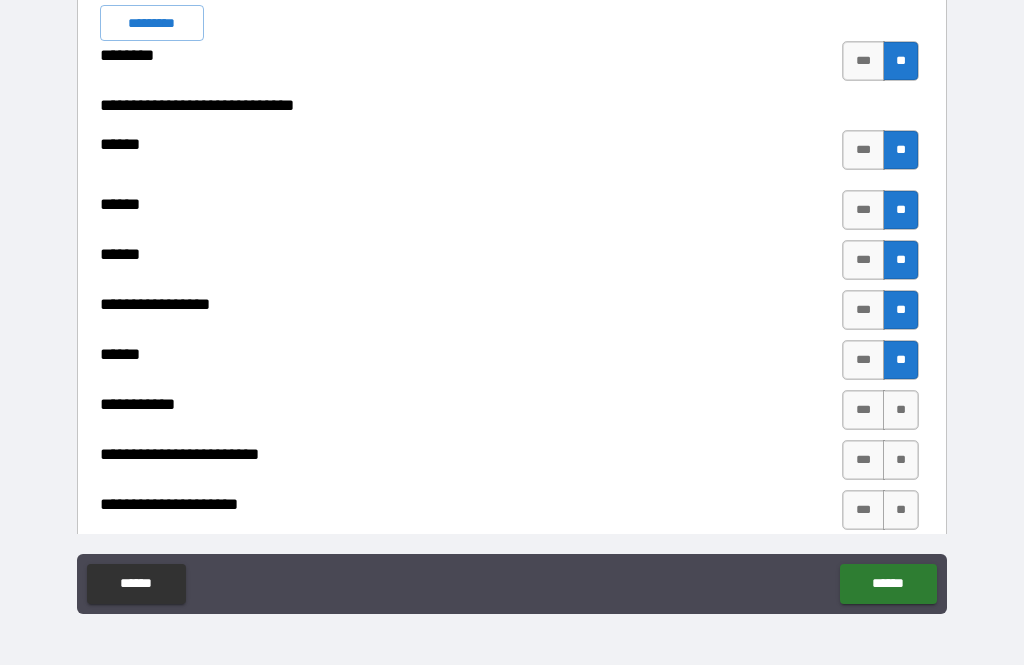 click on "**" at bounding box center (901, 410) 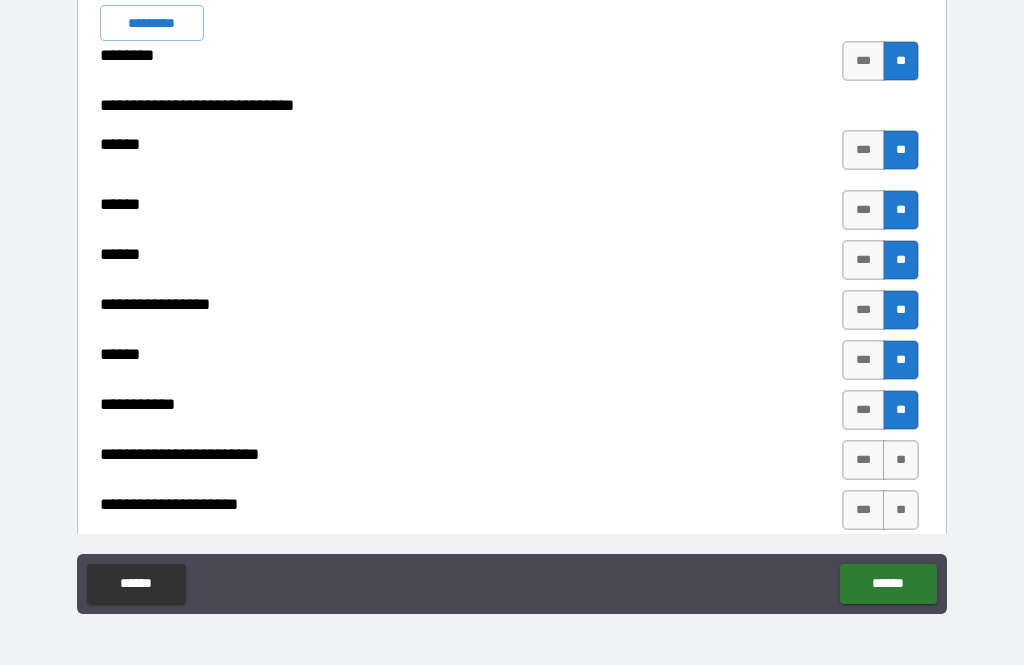 click on "**" at bounding box center [901, 460] 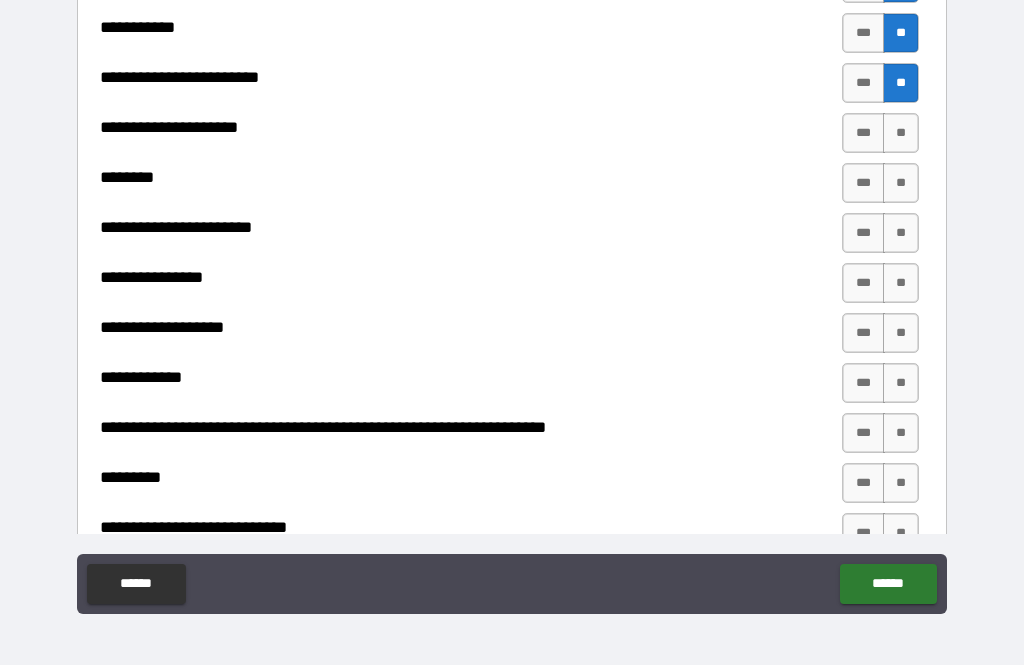 scroll, scrollTop: 3799, scrollLeft: 0, axis: vertical 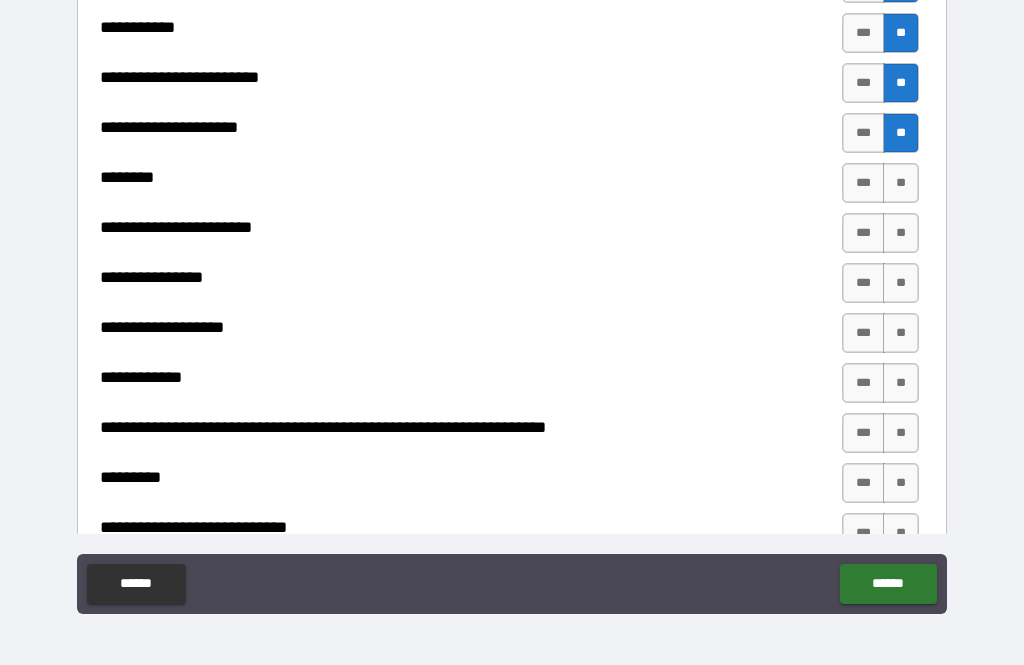click on "**" at bounding box center (901, 183) 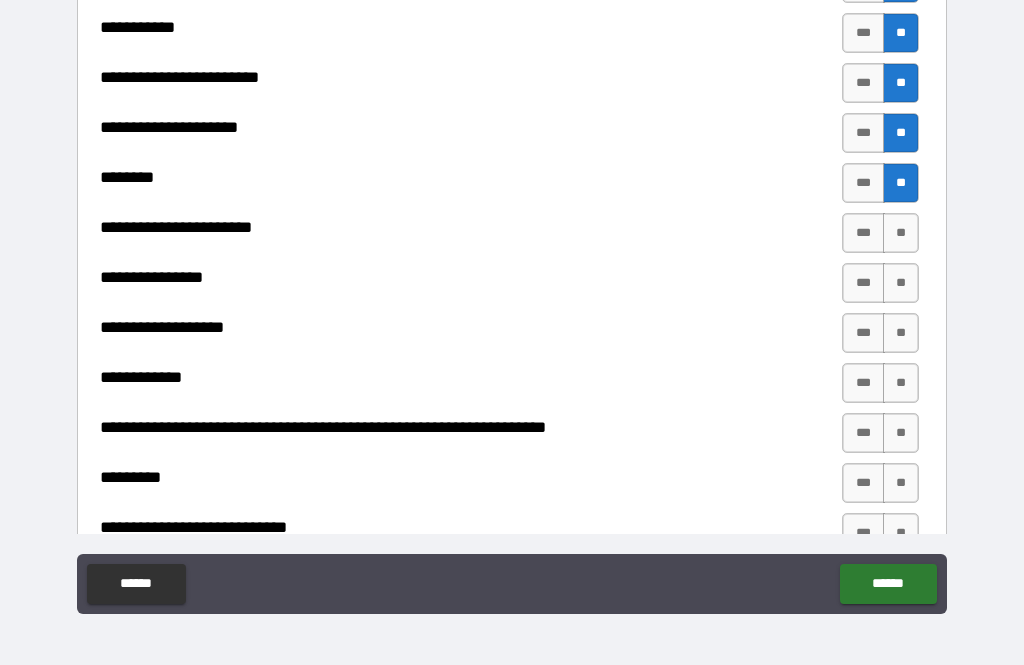 click on "**" at bounding box center [901, 233] 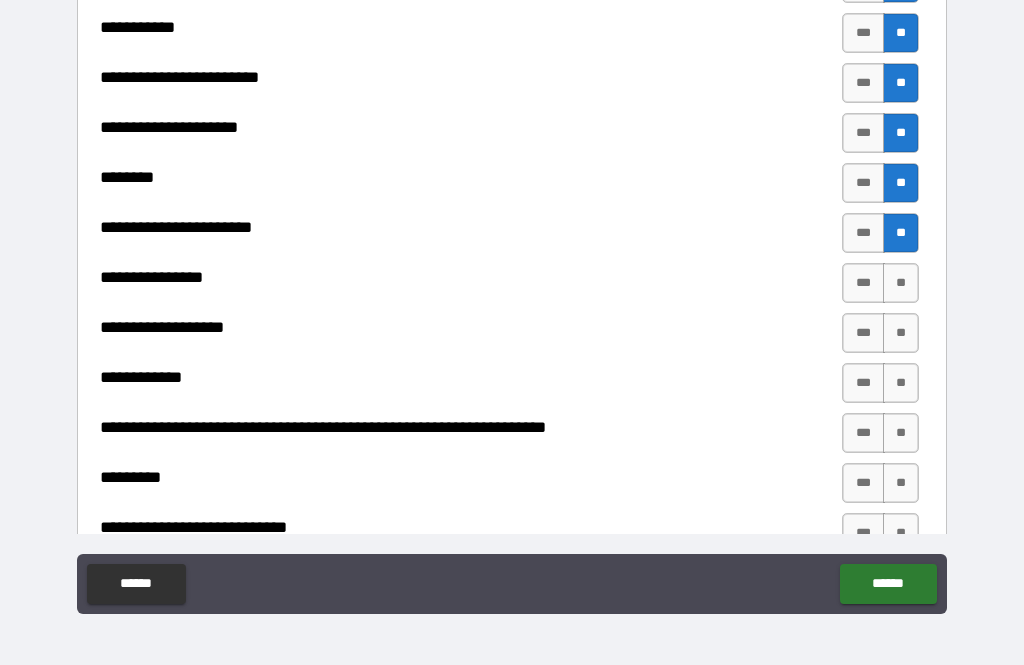click on "**" at bounding box center (901, 283) 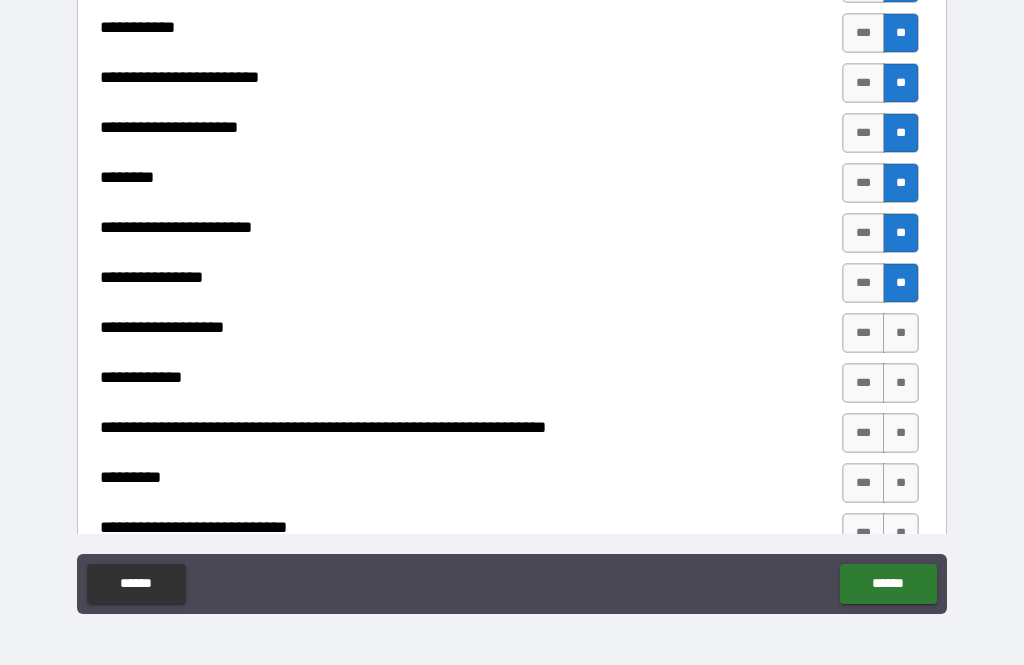 click on "**" at bounding box center [901, 333] 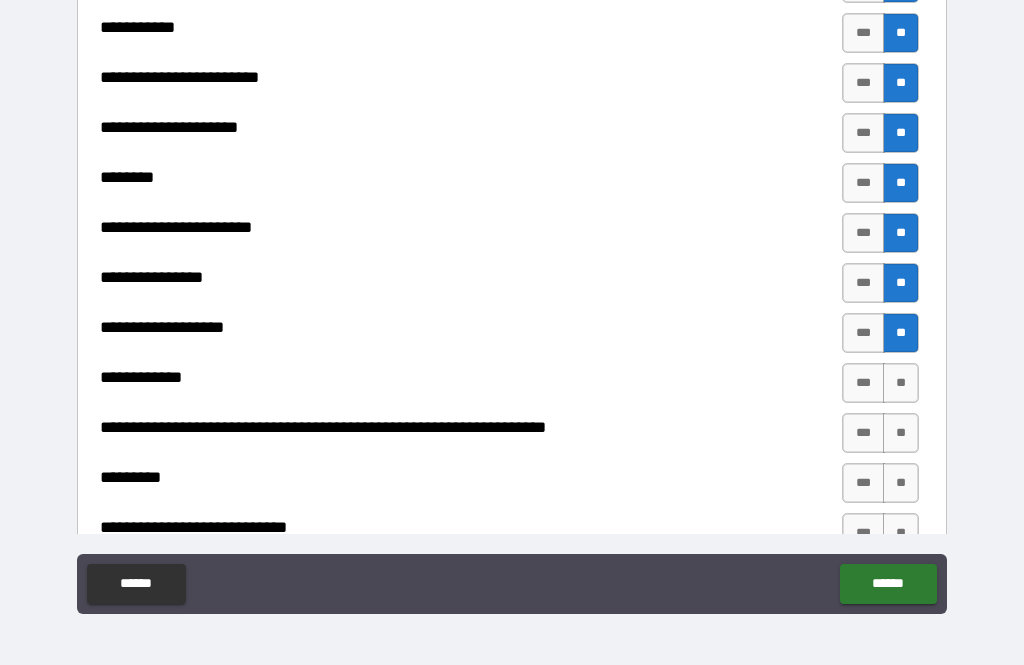 click on "**" at bounding box center (901, 383) 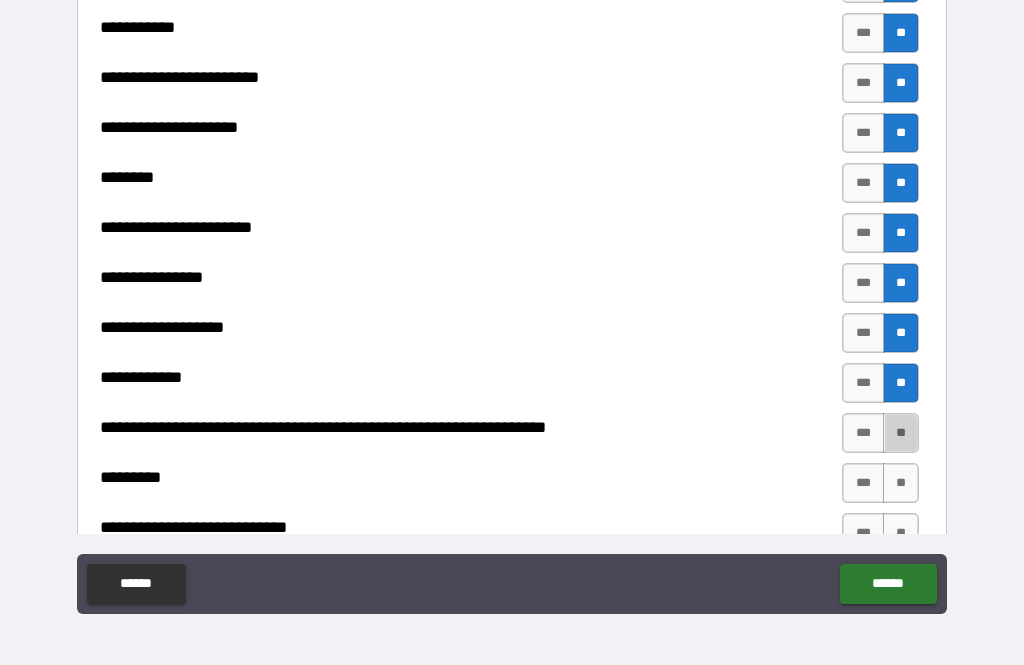 click on "**" at bounding box center [901, 433] 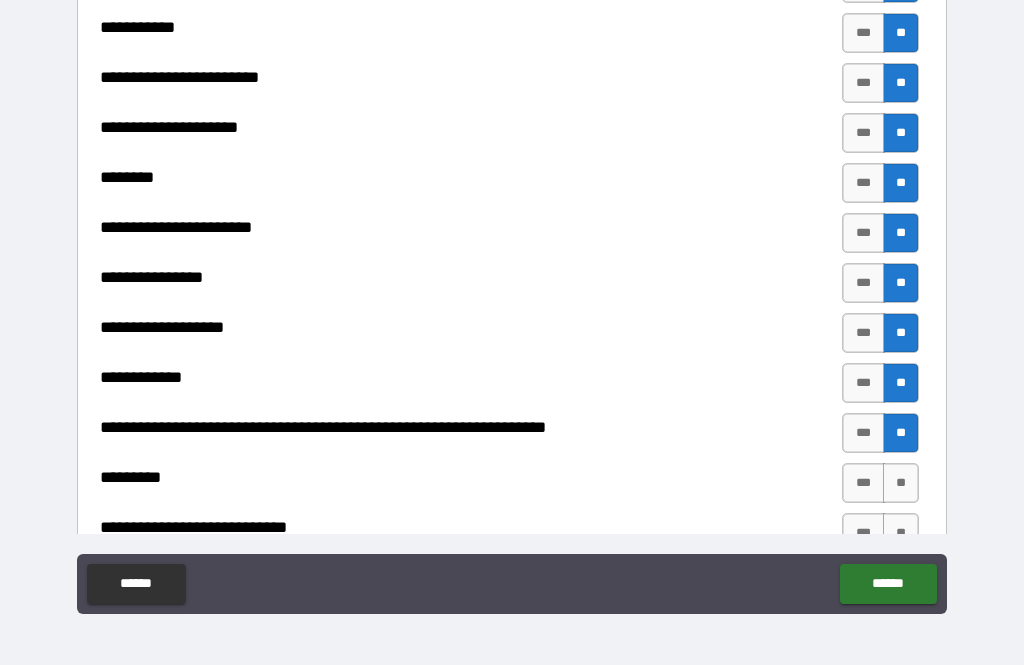 click on "**" at bounding box center [901, 483] 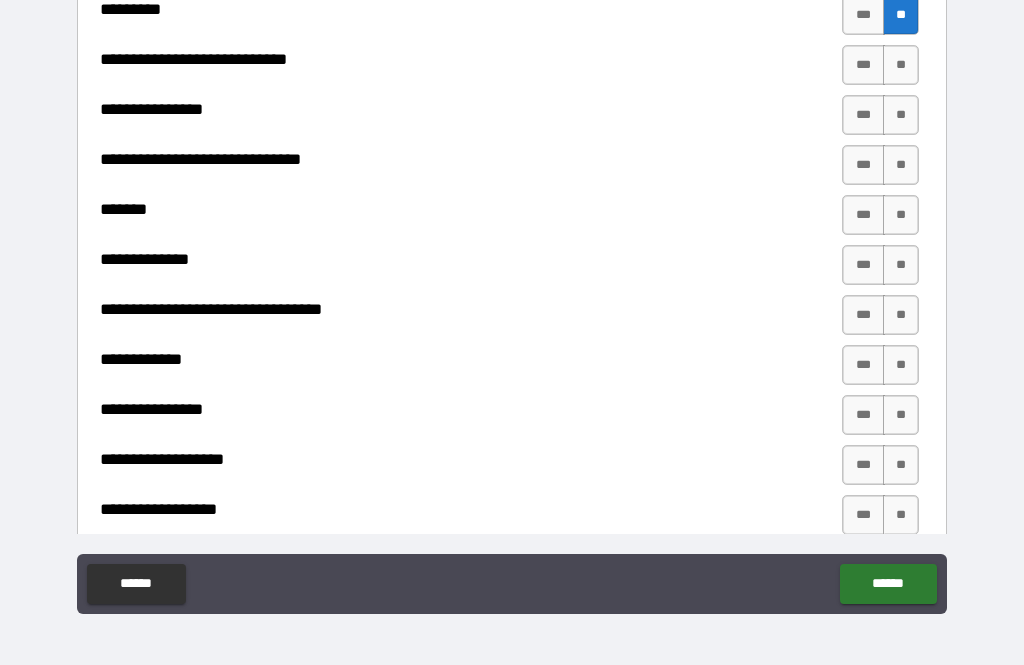 scroll, scrollTop: 4268, scrollLeft: 0, axis: vertical 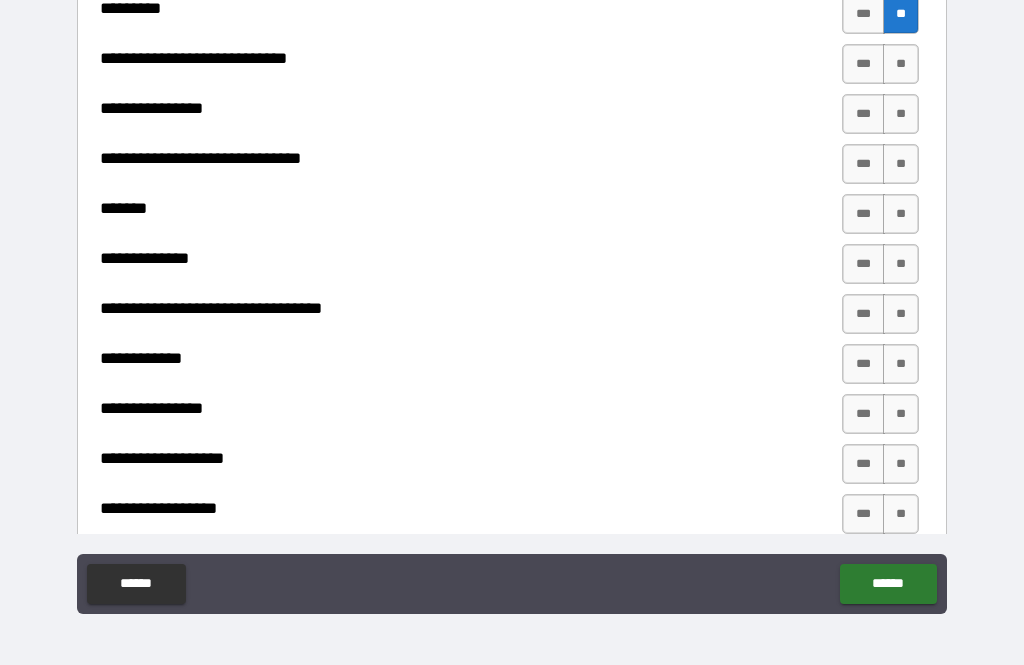 click on "**" at bounding box center (901, 64) 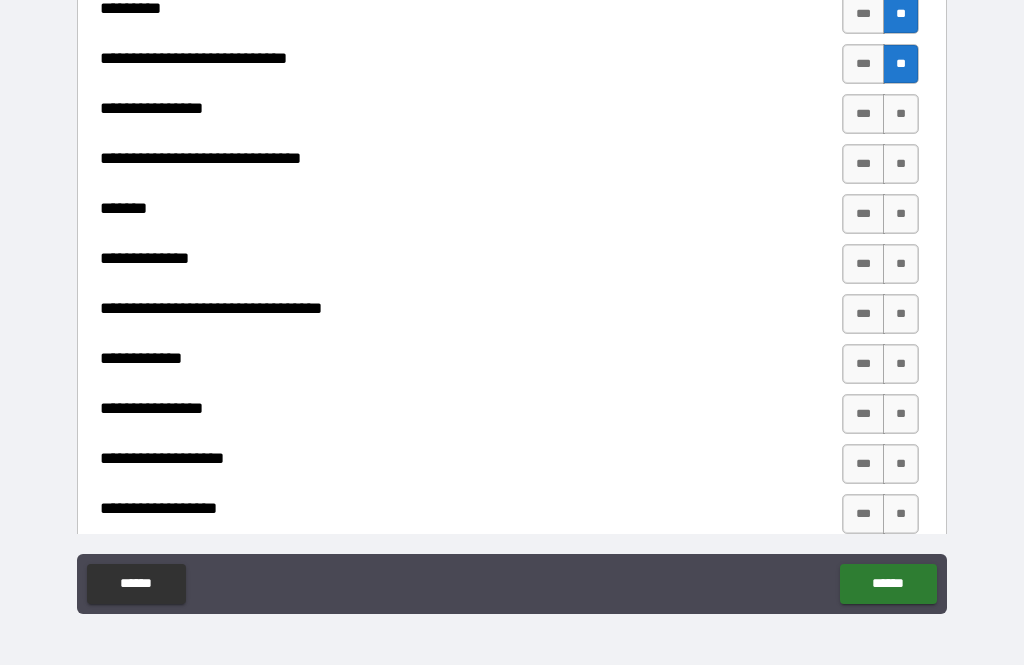 click on "**" at bounding box center (901, 114) 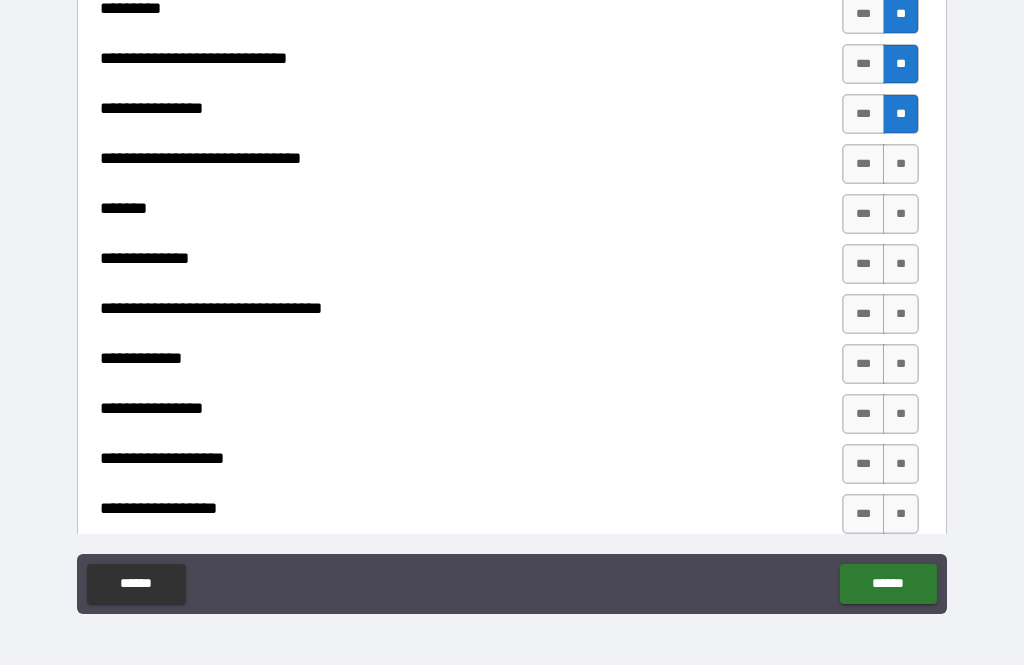 click on "**" at bounding box center (901, 164) 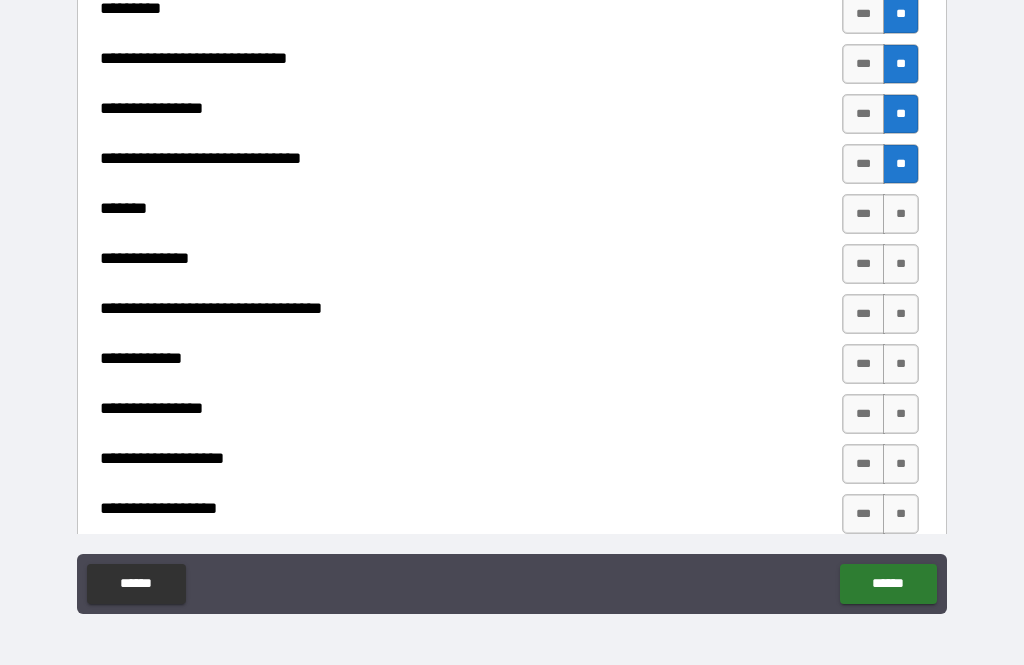 click on "**" at bounding box center (901, 214) 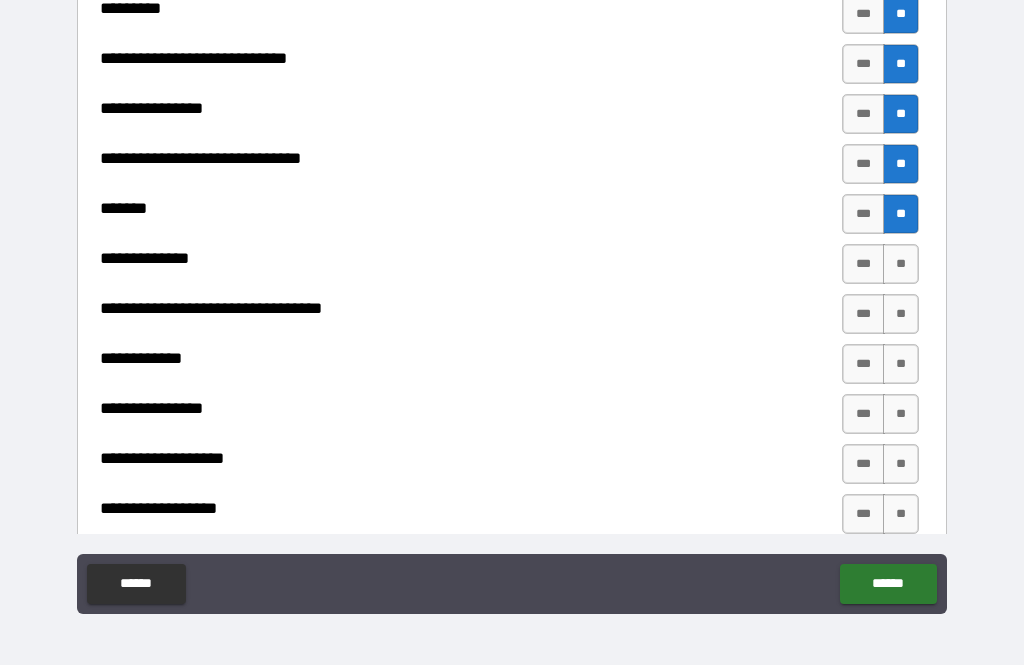 click on "**" at bounding box center [901, 264] 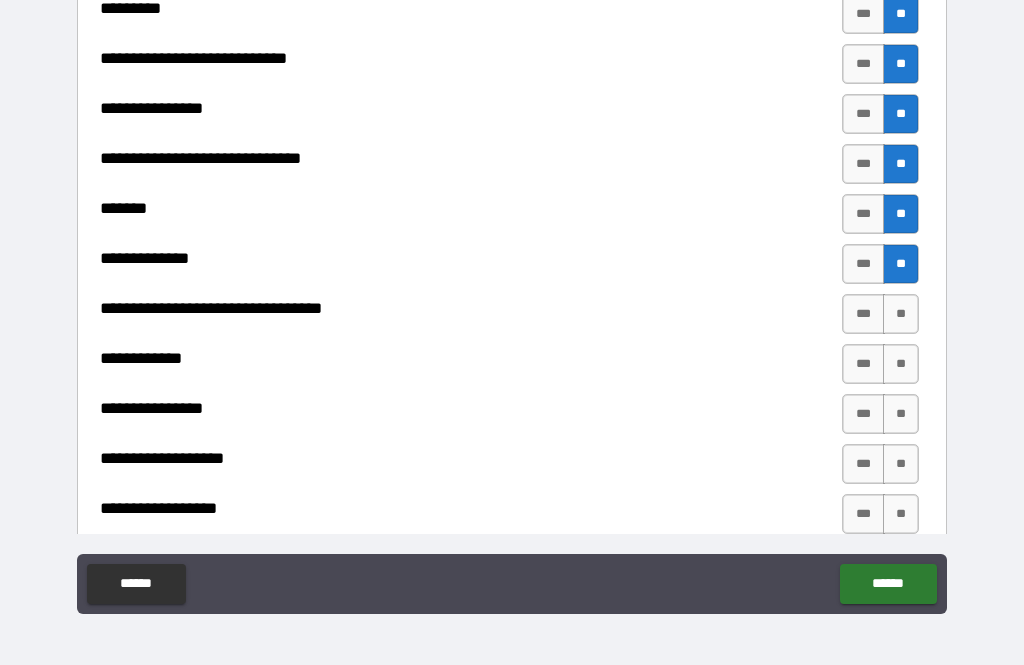click on "**" at bounding box center (901, 314) 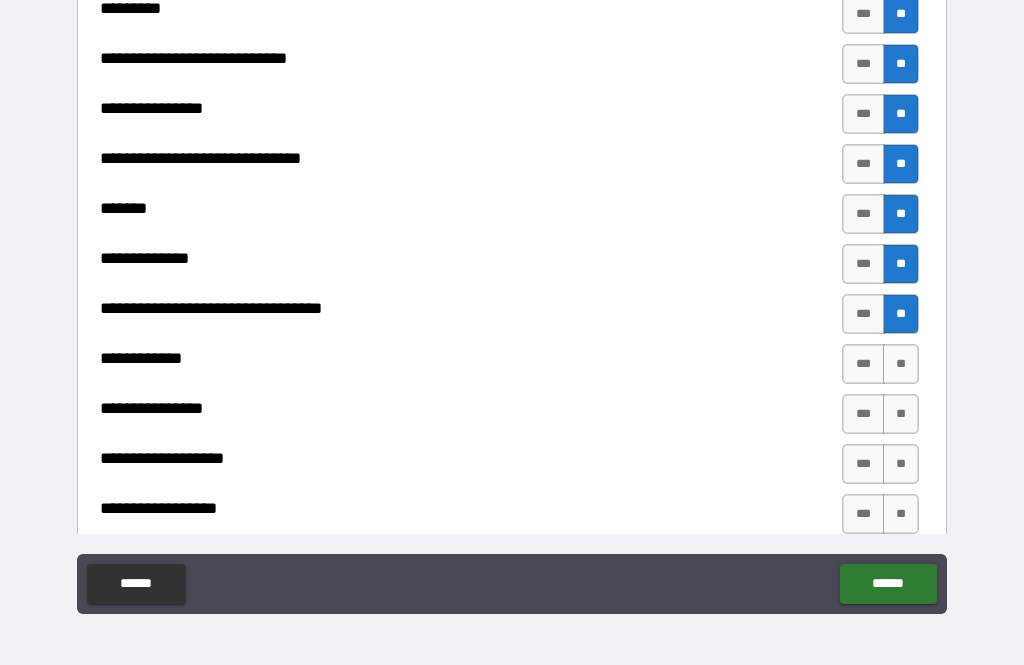 click on "**" at bounding box center (901, 364) 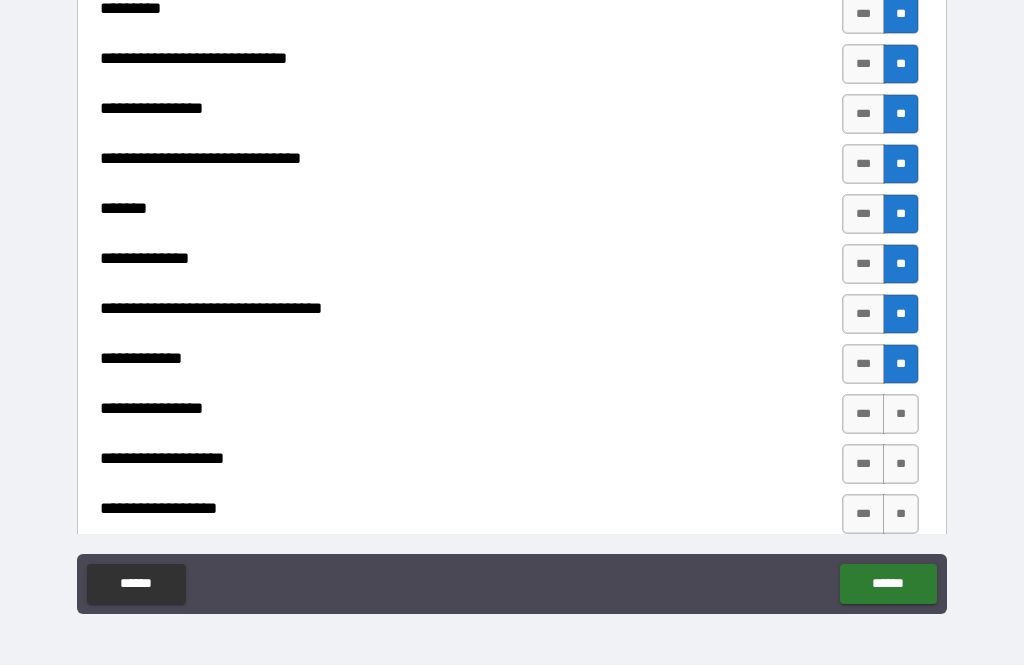 click on "**" at bounding box center [901, 414] 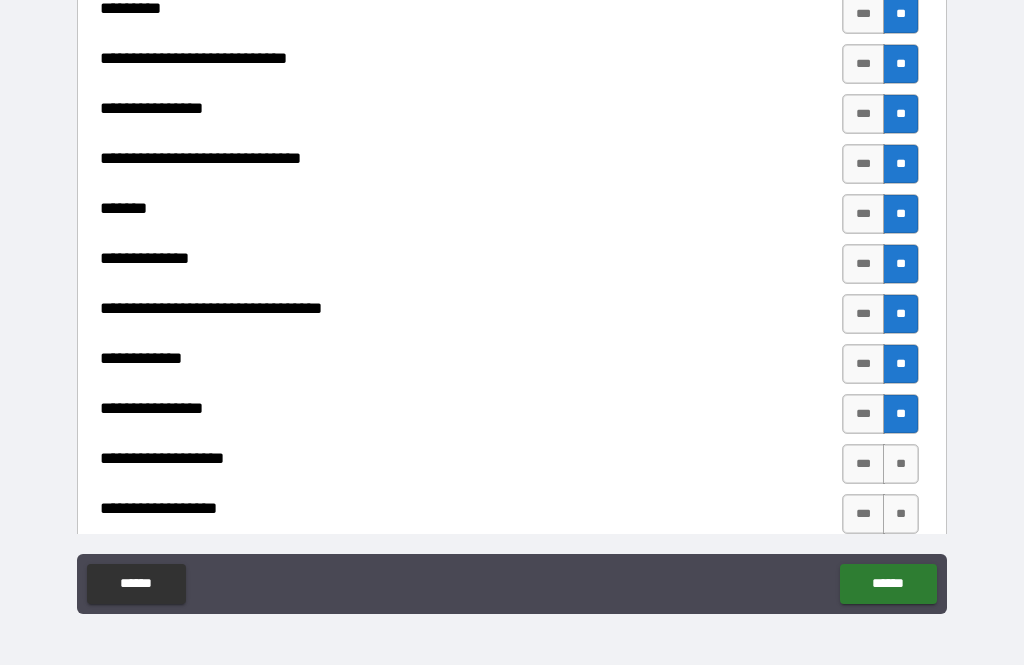 click on "**" at bounding box center [901, 464] 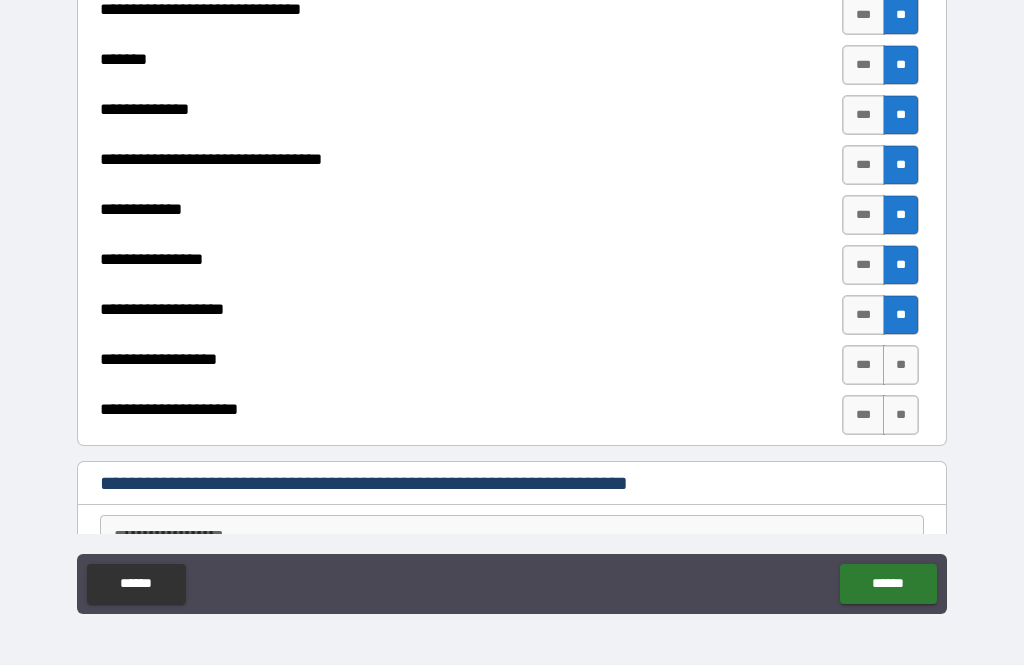scroll, scrollTop: 4441, scrollLeft: 0, axis: vertical 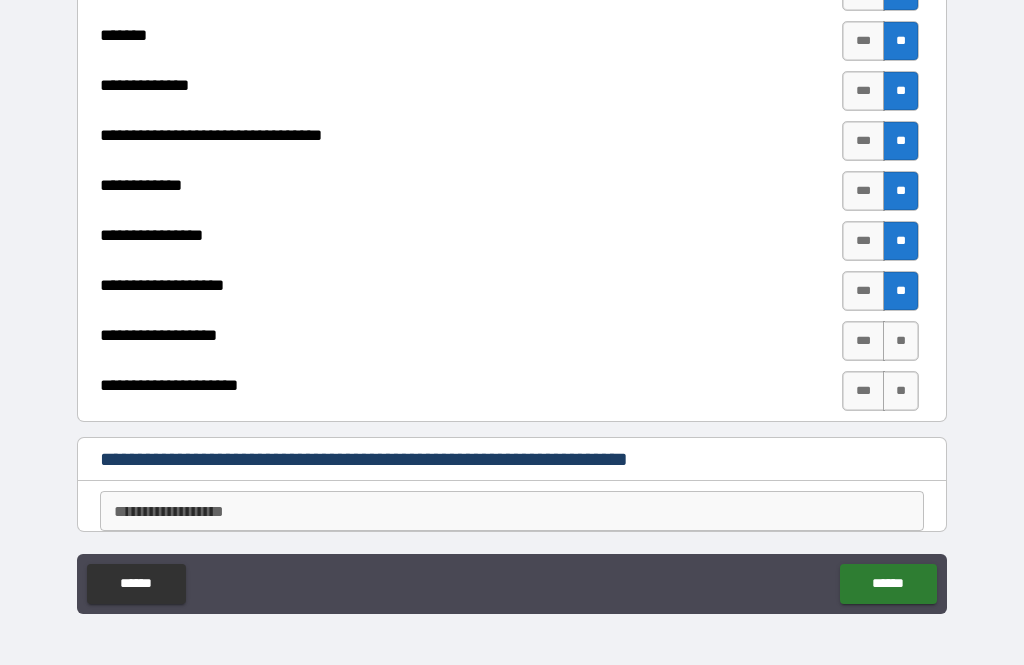 click on "**" at bounding box center [901, 341] 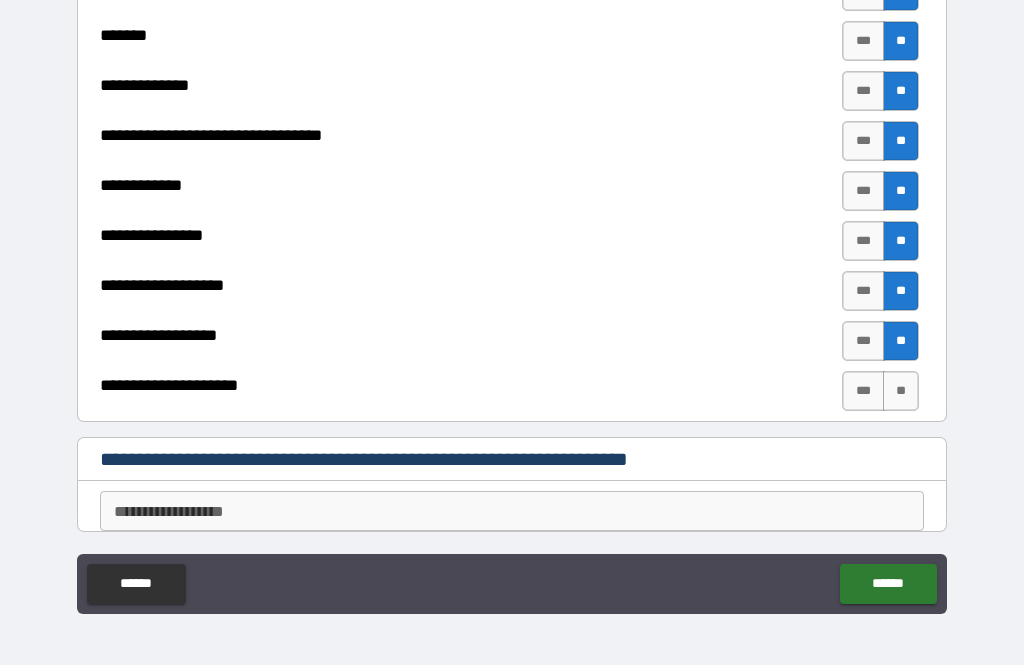 click on "**" at bounding box center [901, 391] 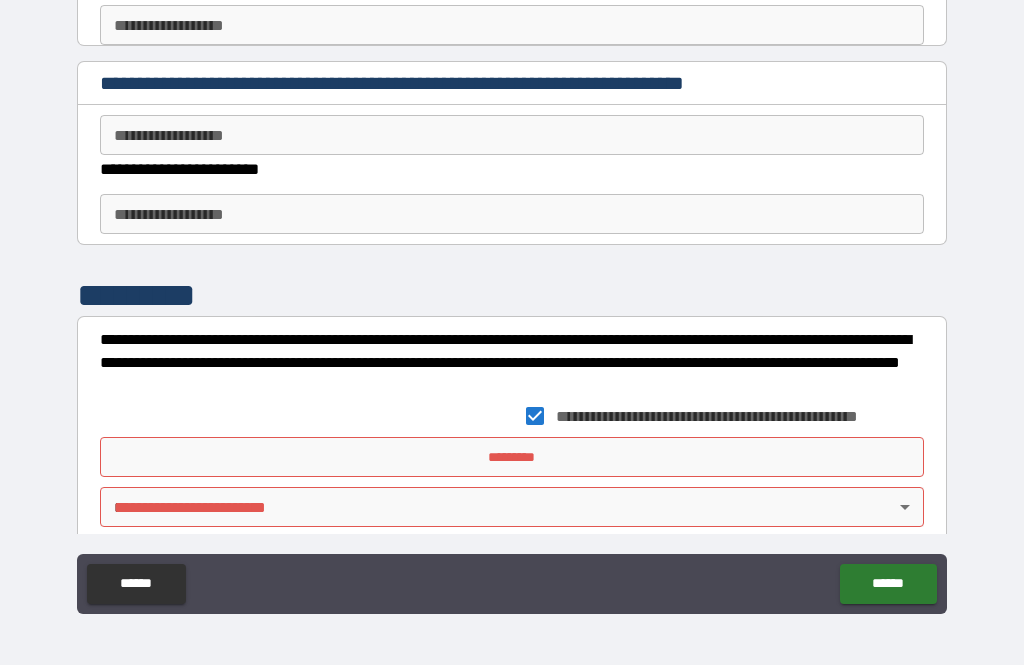 scroll, scrollTop: 4929, scrollLeft: 0, axis: vertical 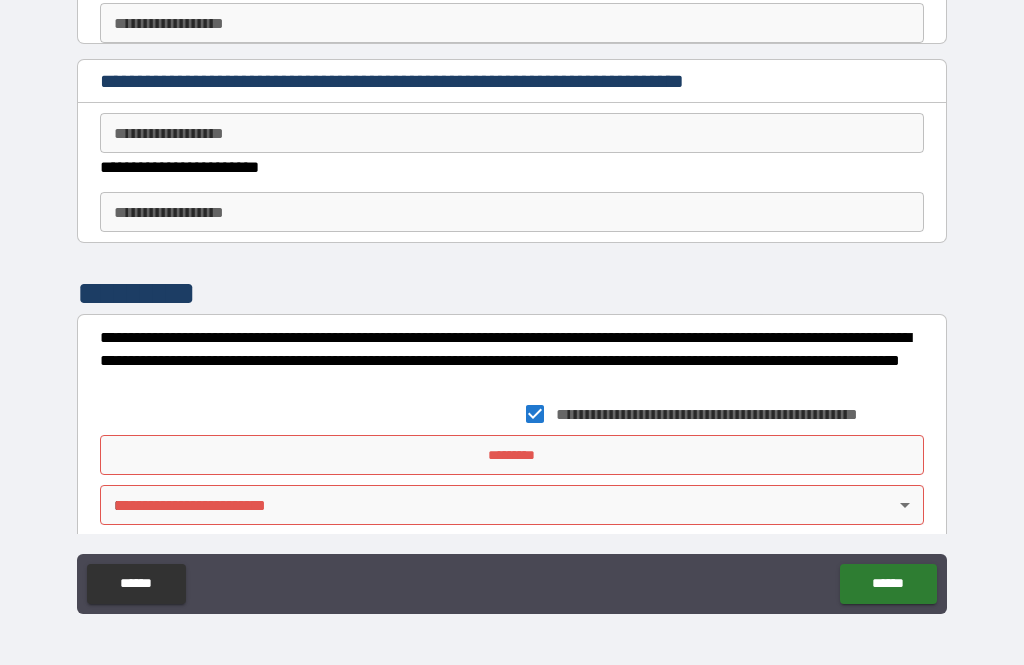 click on "*********" at bounding box center [512, 455] 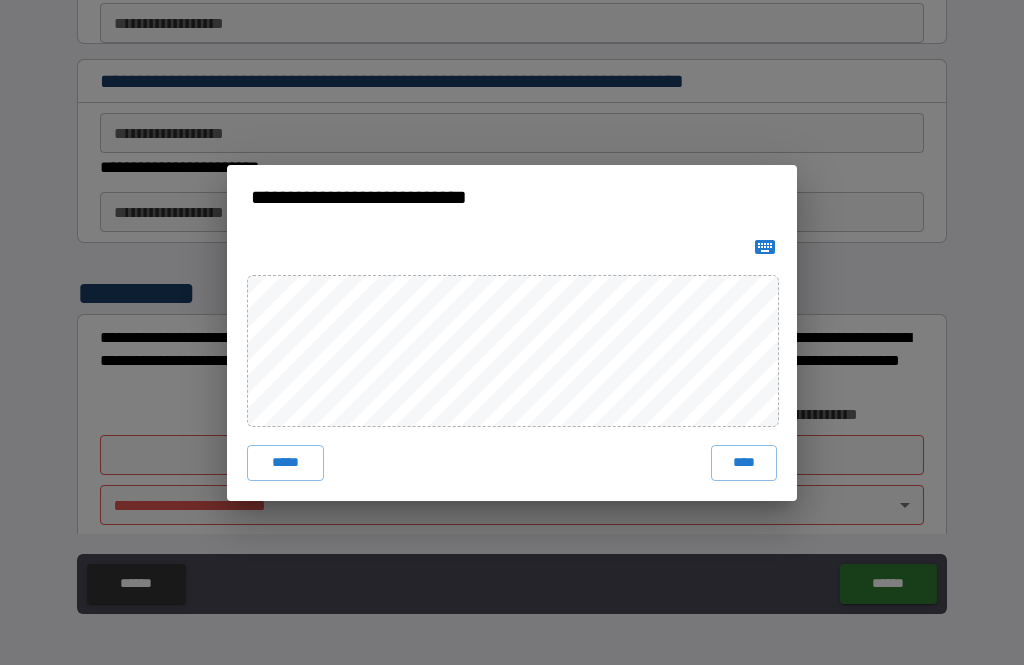 click on "****" at bounding box center [744, 463] 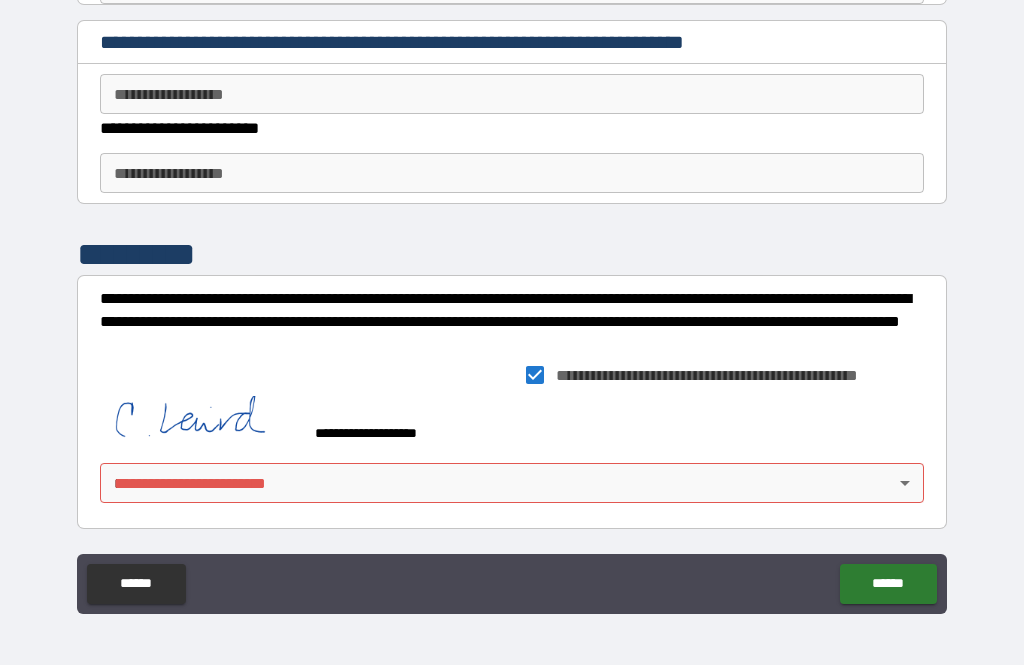 scroll, scrollTop: 4988, scrollLeft: 0, axis: vertical 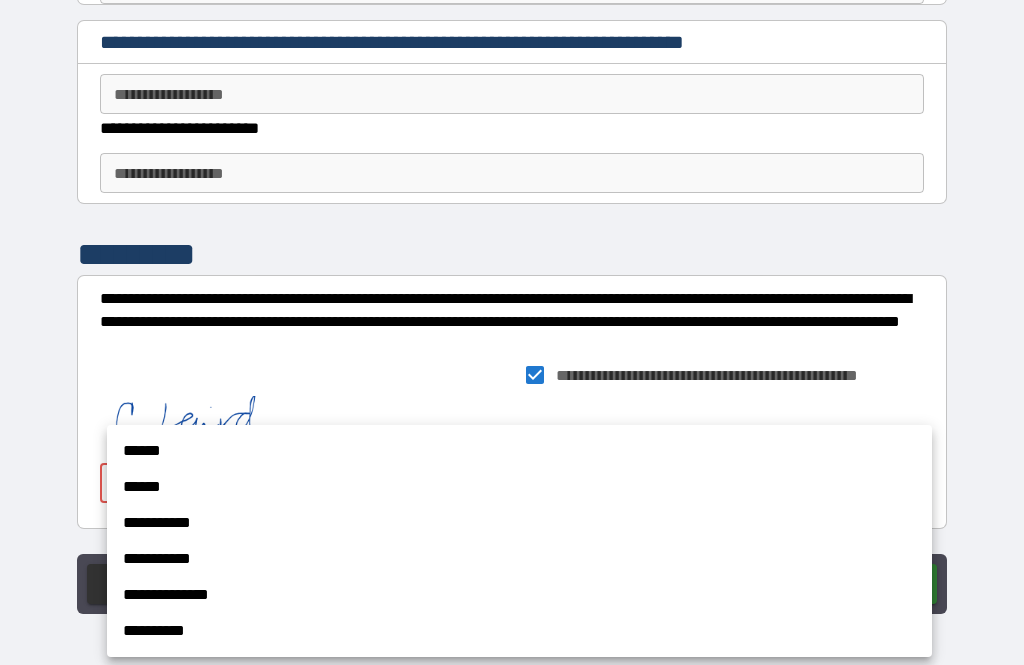 click on "******" at bounding box center [519, 451] 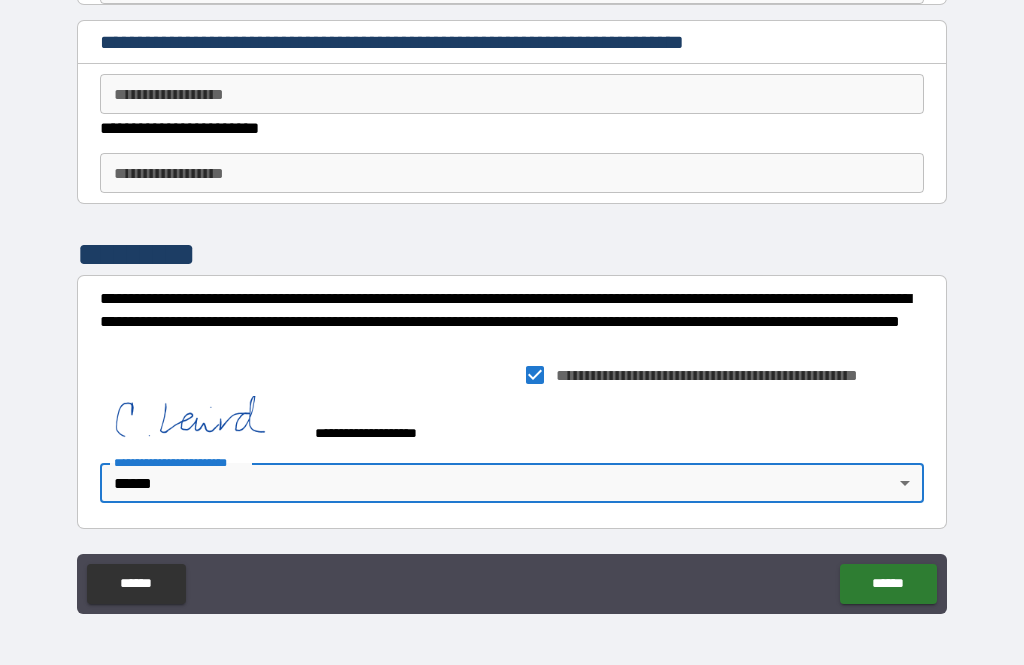 click on "******" at bounding box center (888, 584) 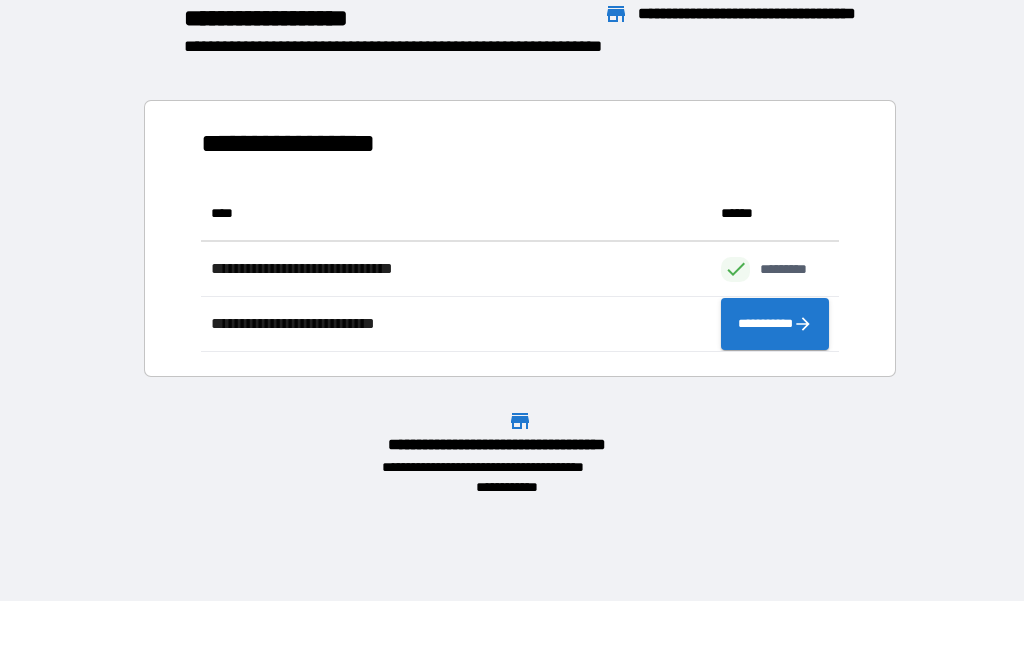 scroll, scrollTop: 1, scrollLeft: 1, axis: both 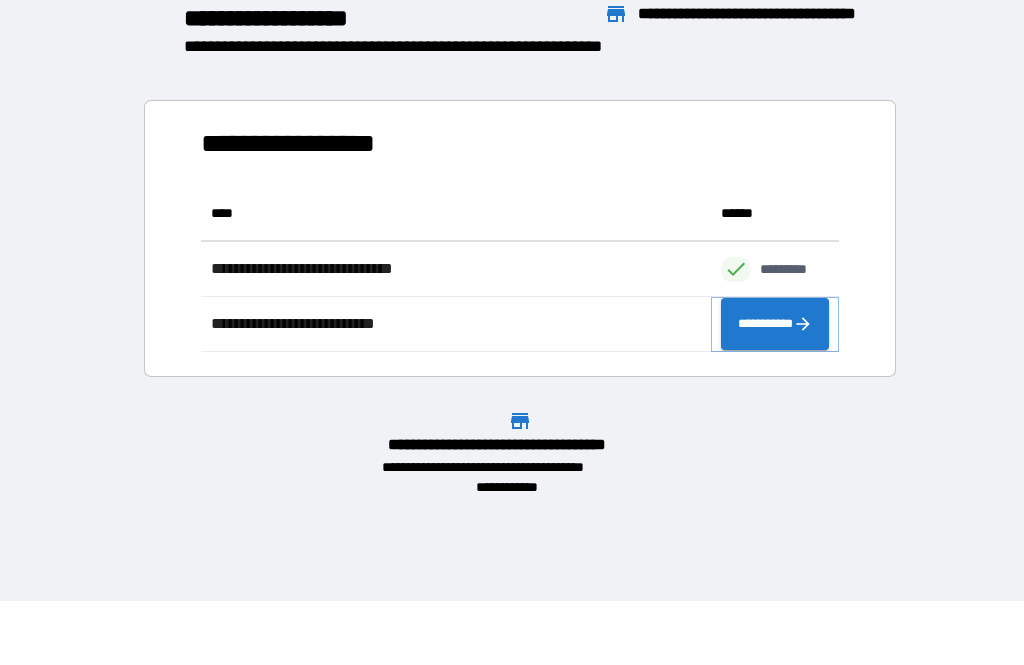 click on "**********" at bounding box center [775, 324] 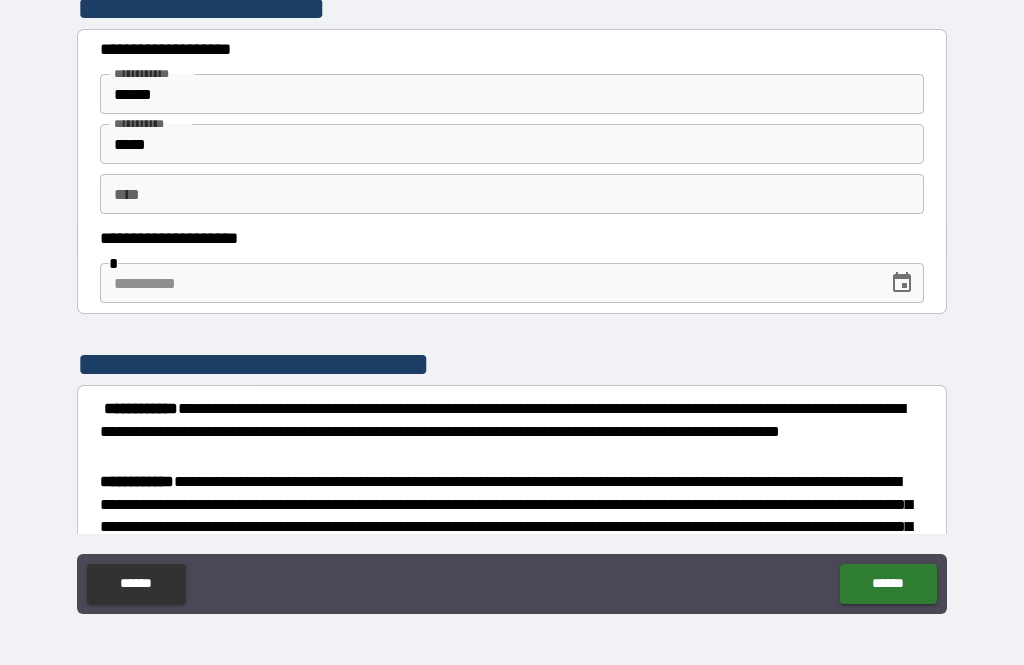 click at bounding box center [487, 283] 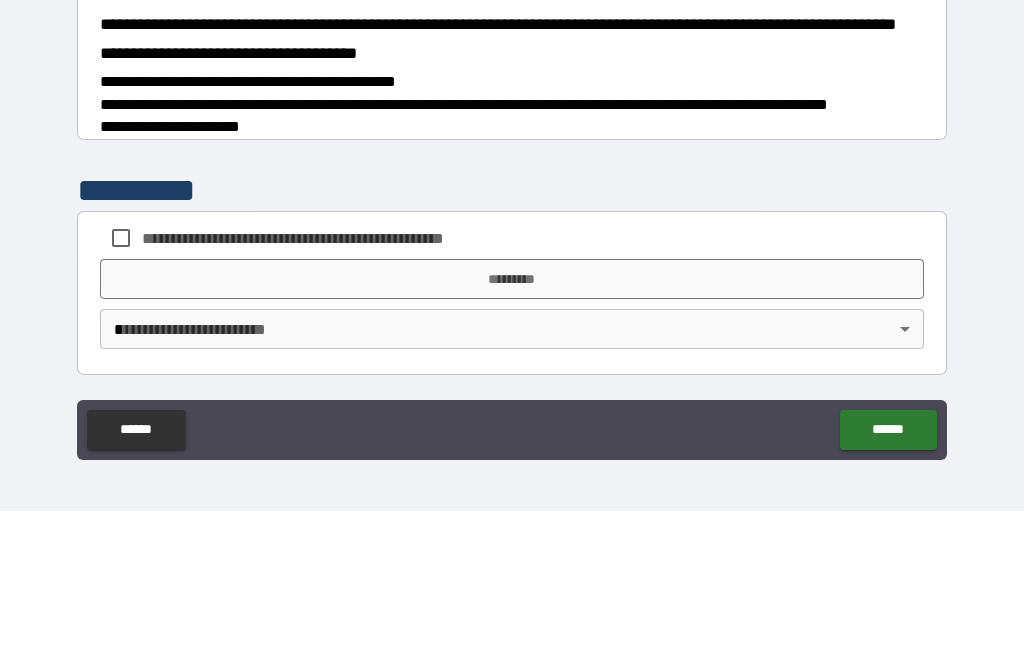 scroll, scrollTop: 1697, scrollLeft: 0, axis: vertical 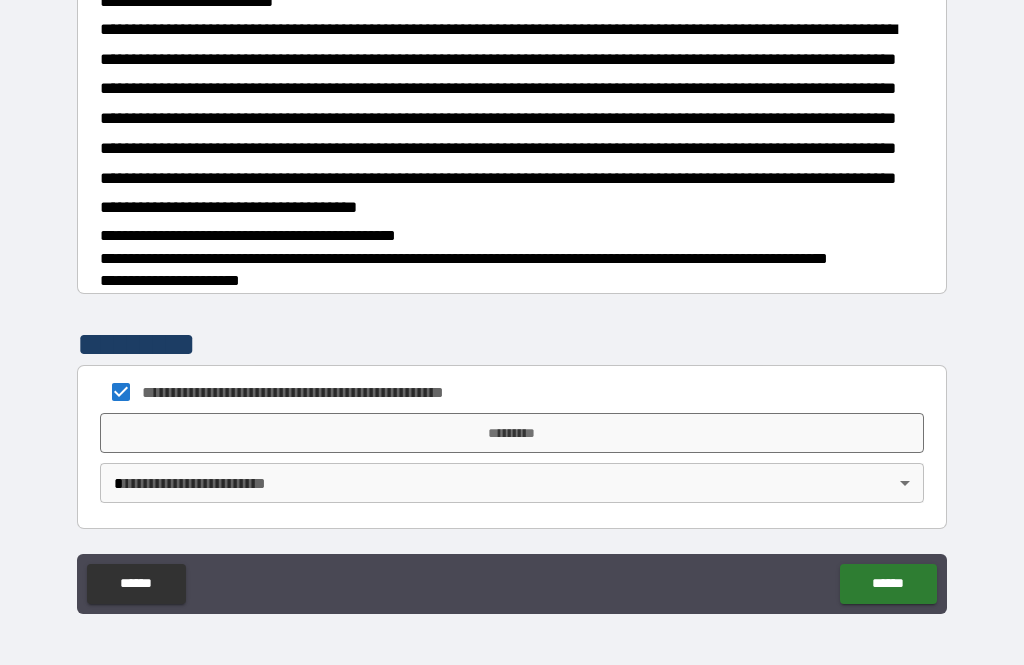 click on "*********" at bounding box center (512, 433) 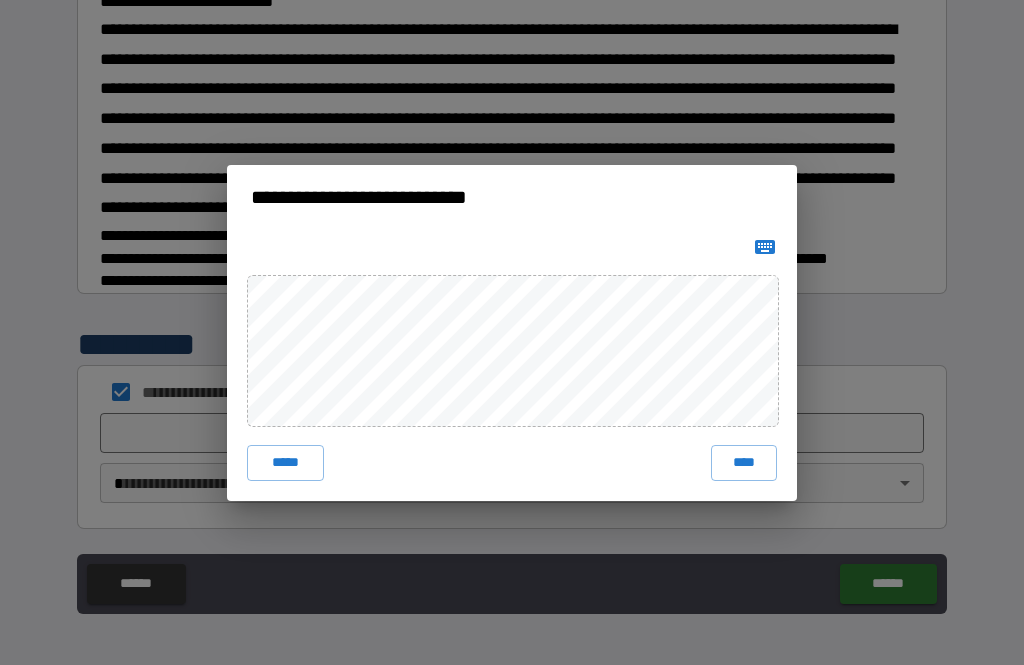click on "****" at bounding box center (744, 463) 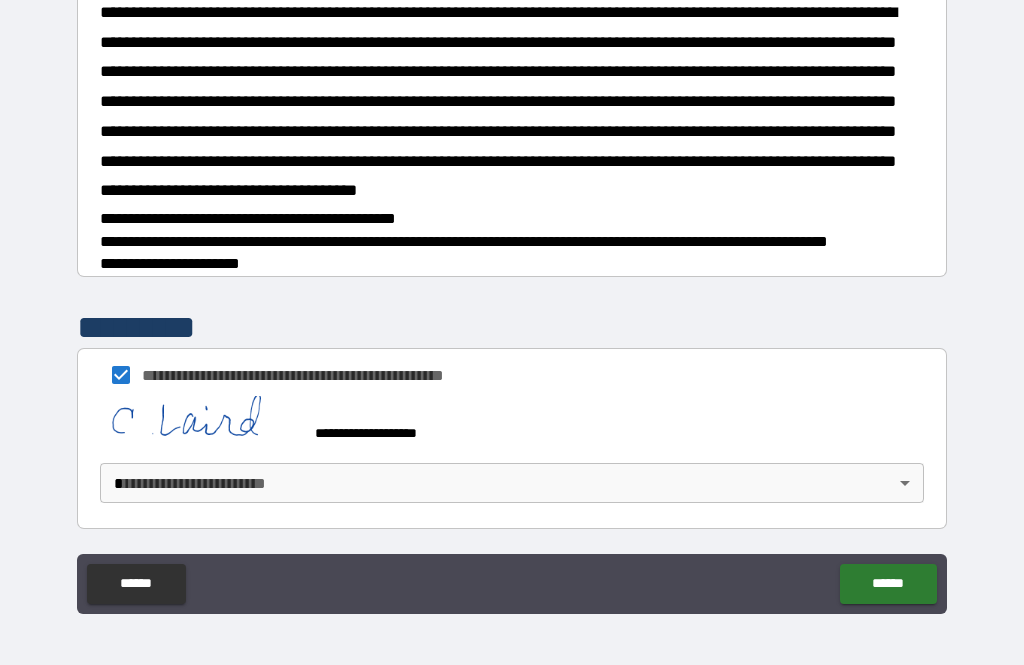 scroll, scrollTop: 1687, scrollLeft: 0, axis: vertical 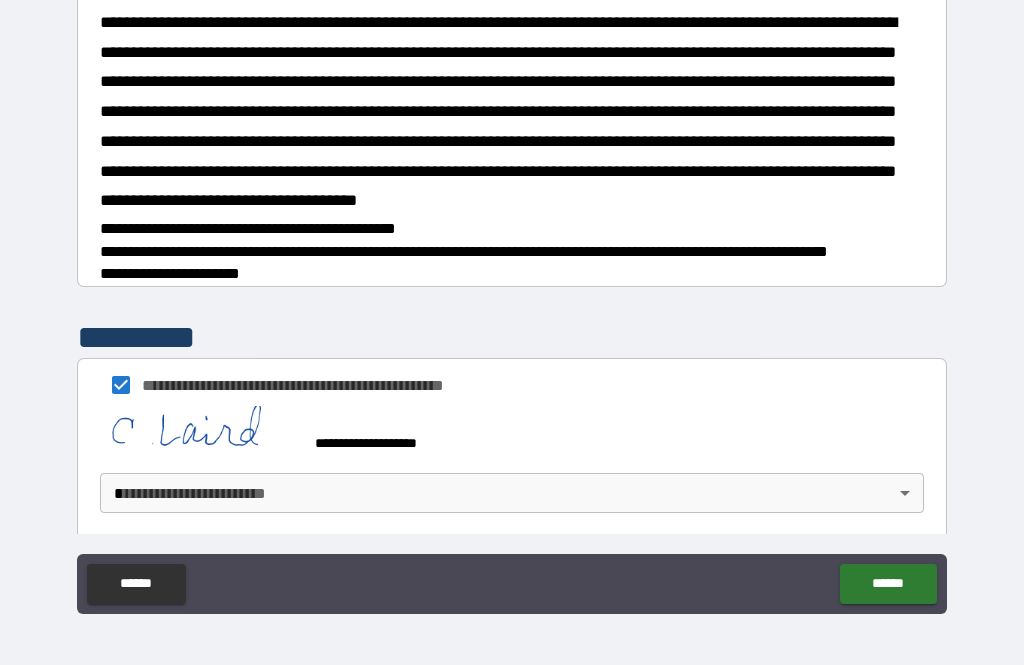 click on "**********" at bounding box center [512, 300] 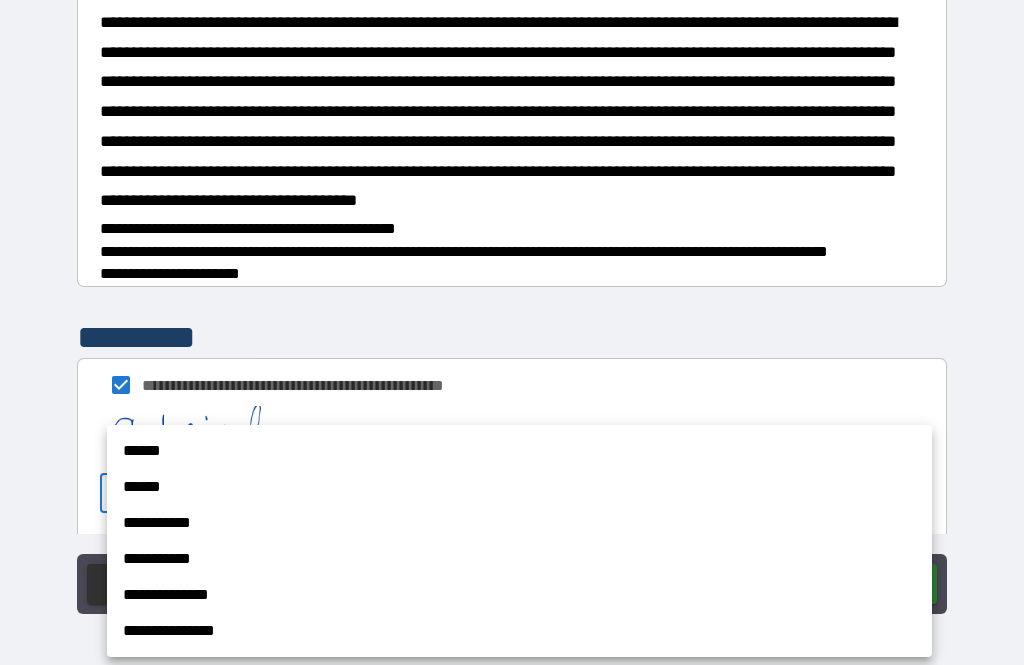 click on "******" at bounding box center (519, 451) 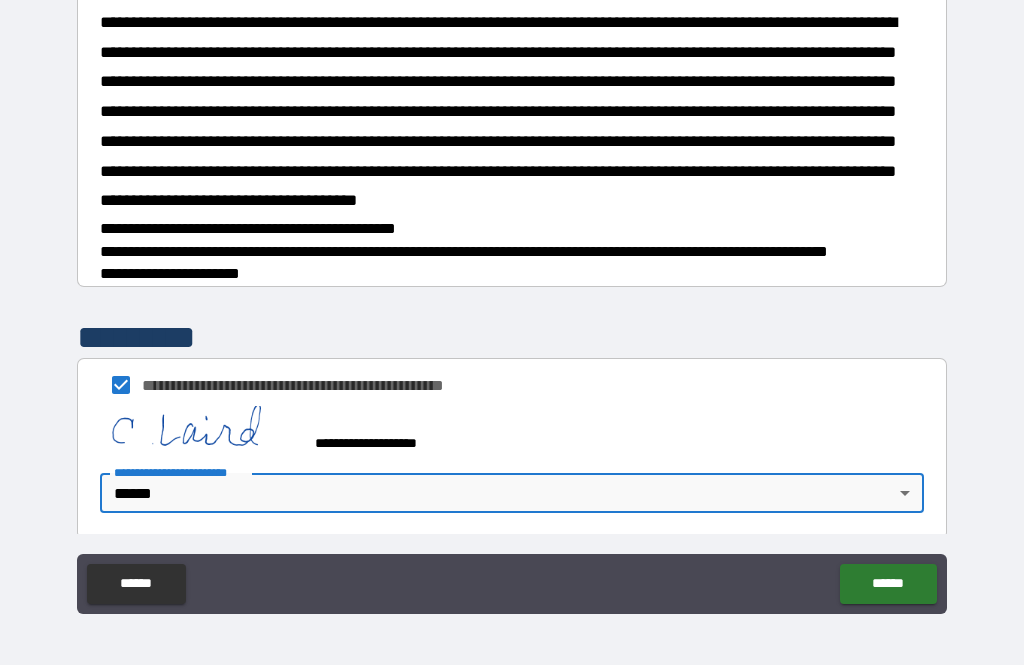 click on "******" at bounding box center [888, 584] 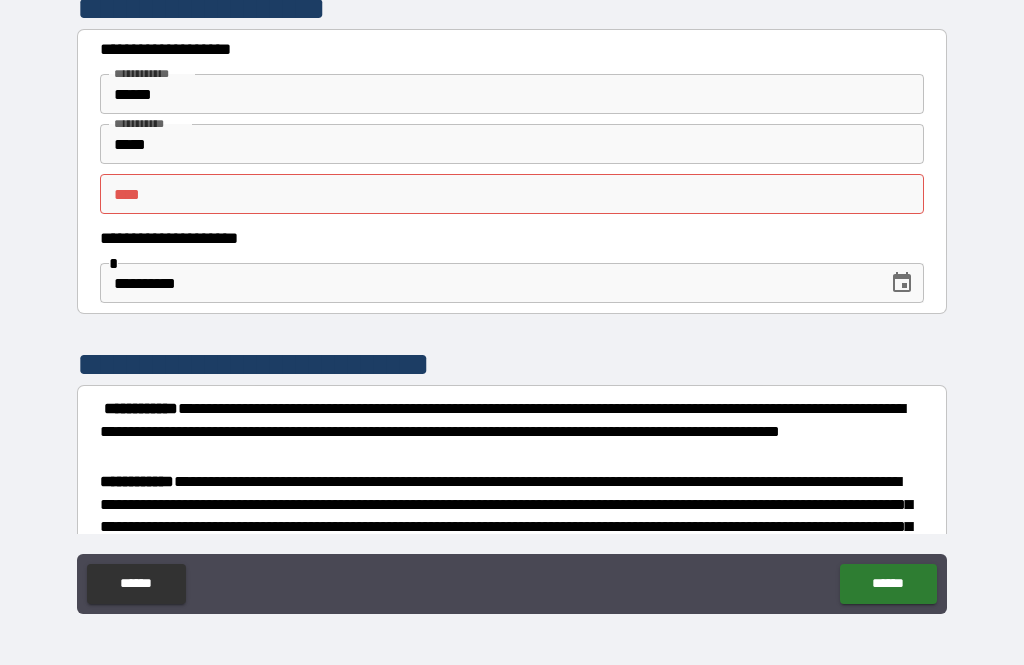 scroll, scrollTop: 0, scrollLeft: 0, axis: both 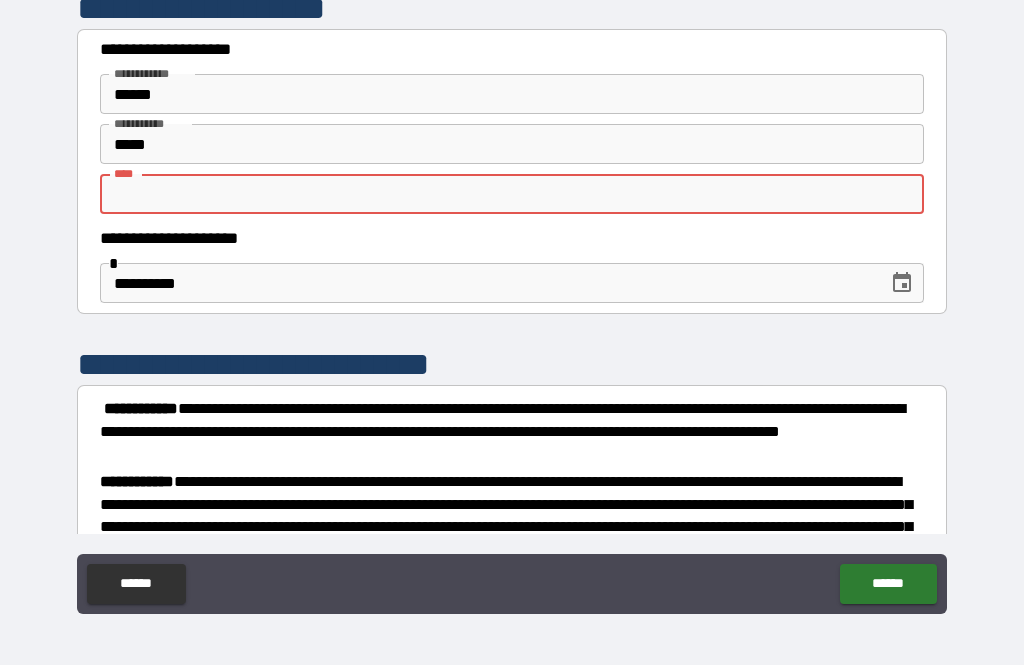 type on "*" 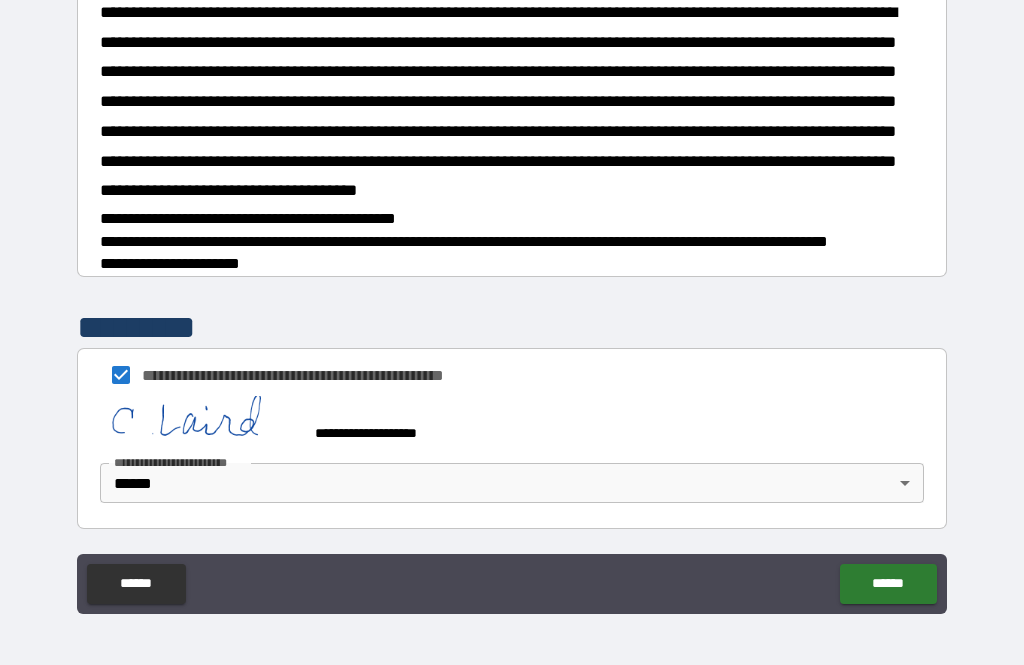 scroll, scrollTop: 1714, scrollLeft: 0, axis: vertical 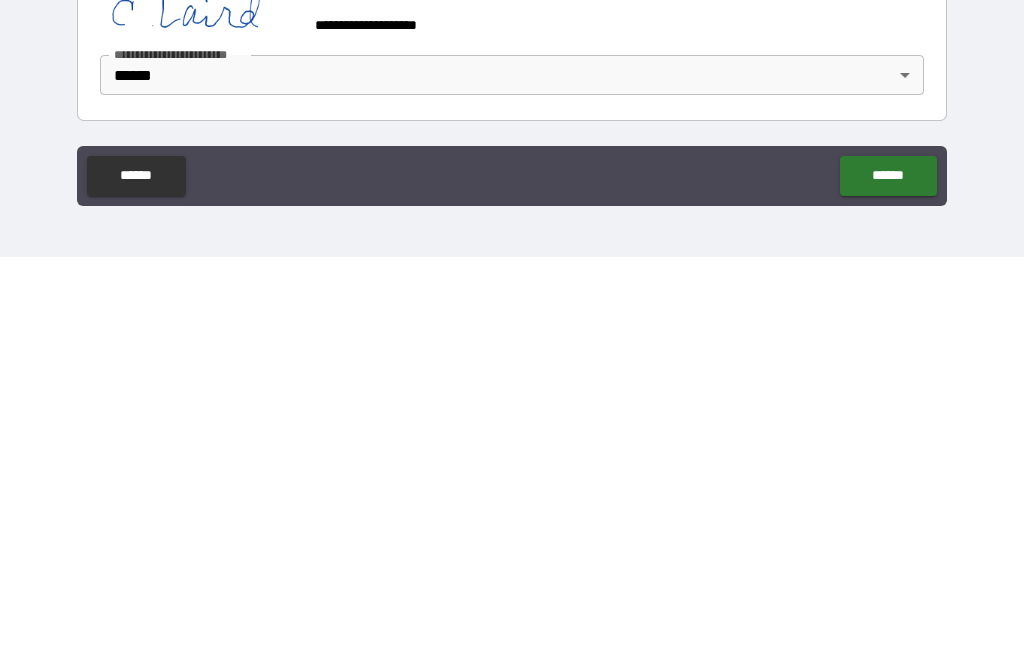 click on "******" at bounding box center (888, 584) 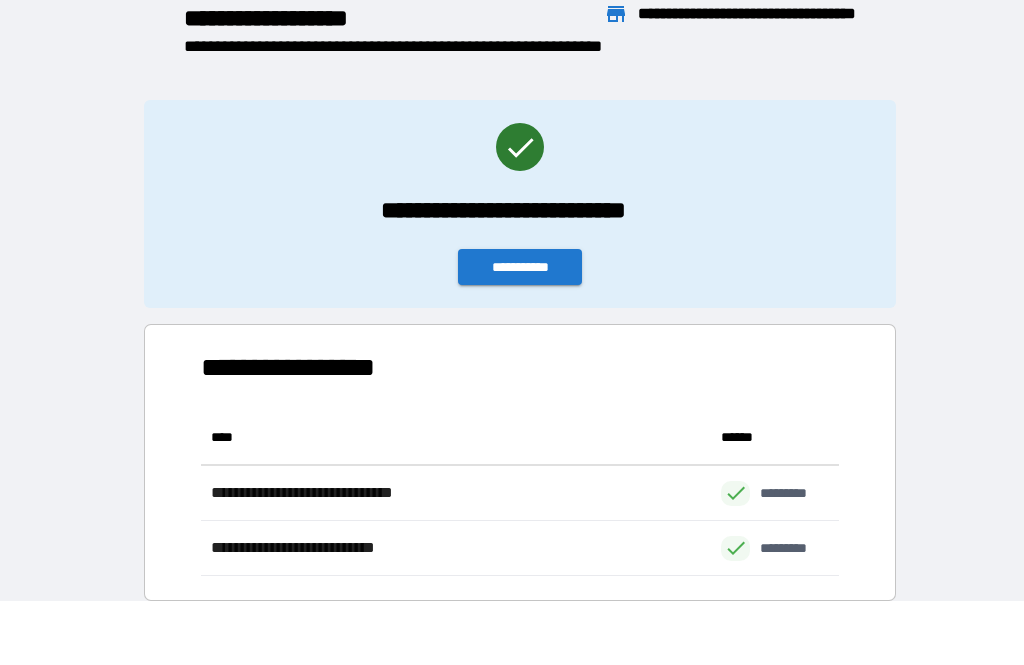 scroll, scrollTop: 166, scrollLeft: 638, axis: both 